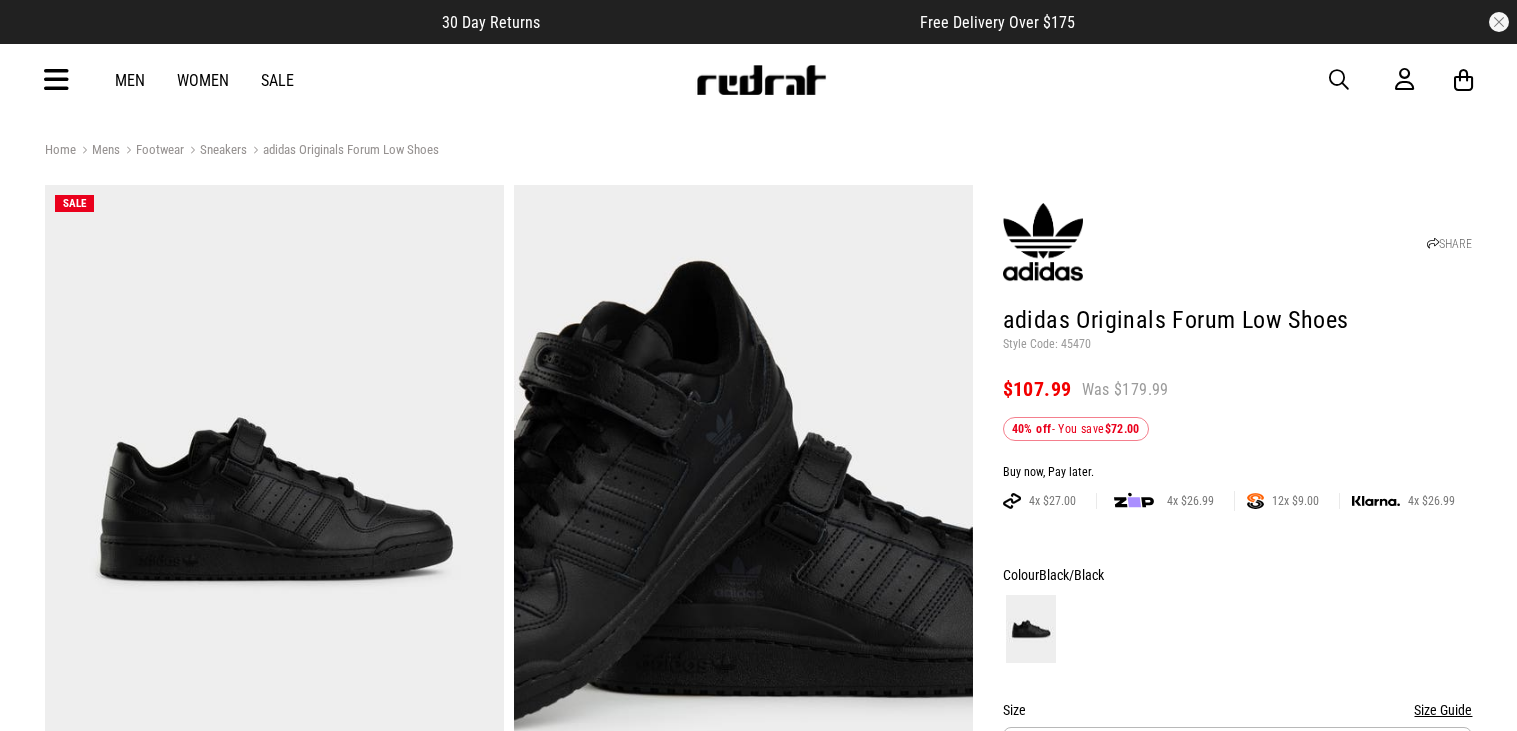 scroll, scrollTop: 0, scrollLeft: 0, axis: both 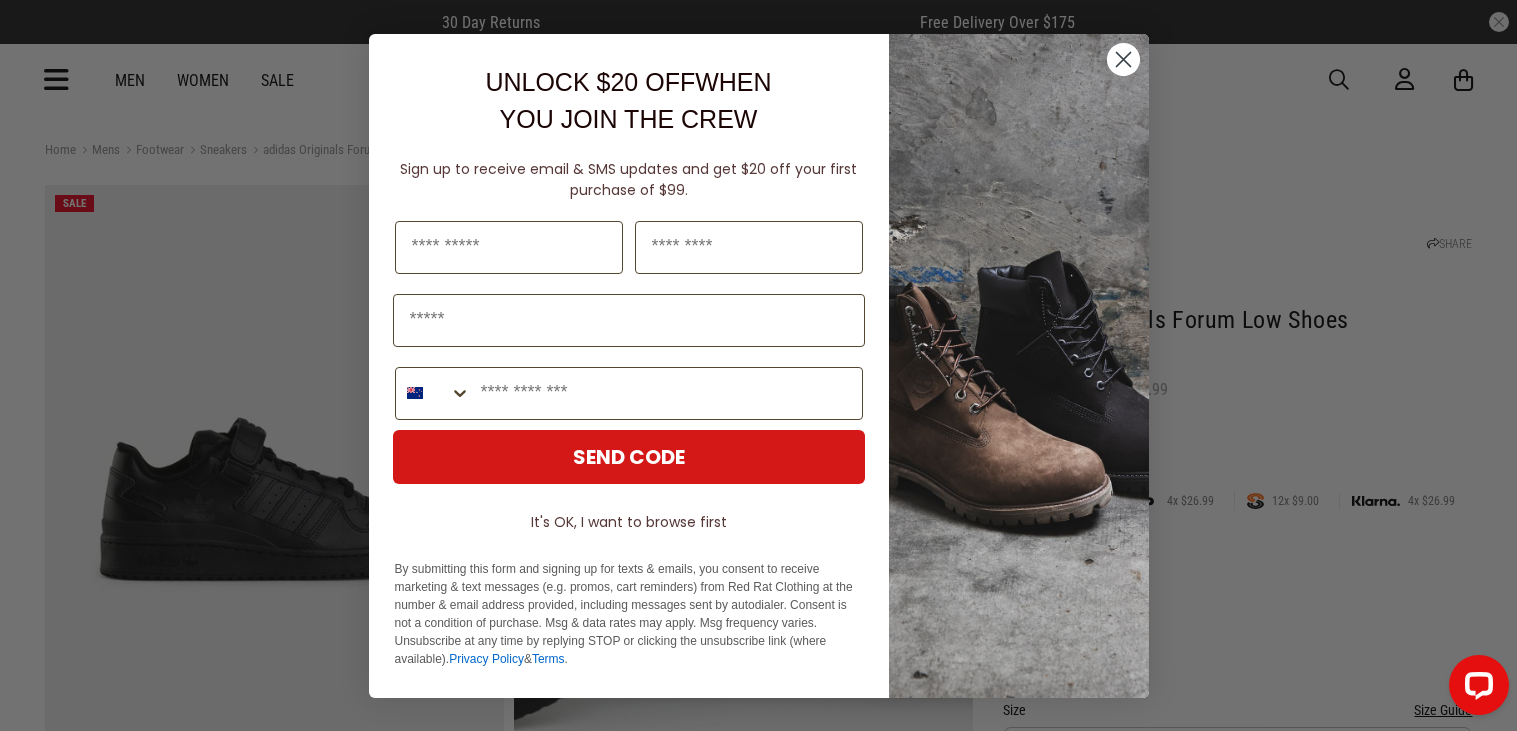 click 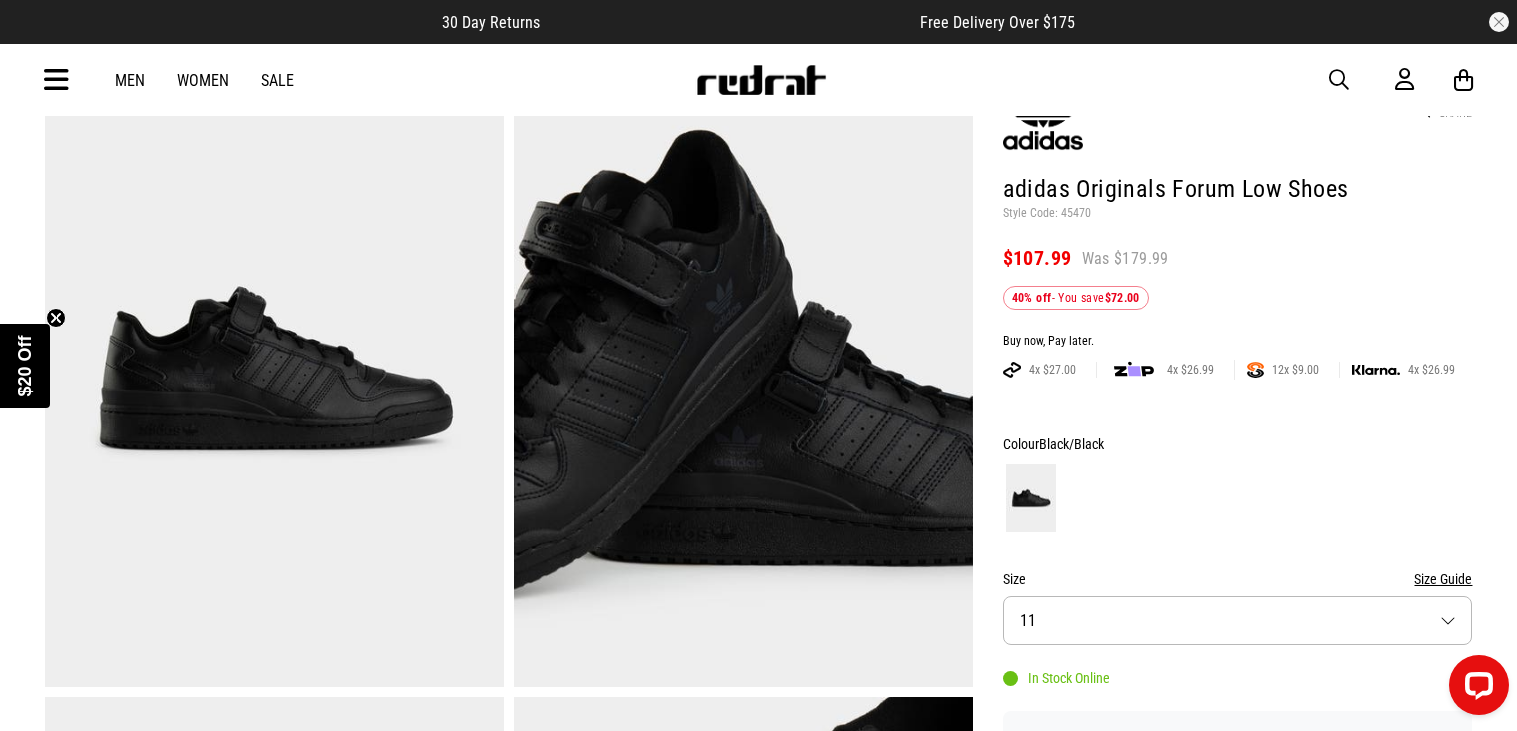 scroll, scrollTop: 132, scrollLeft: 0, axis: vertical 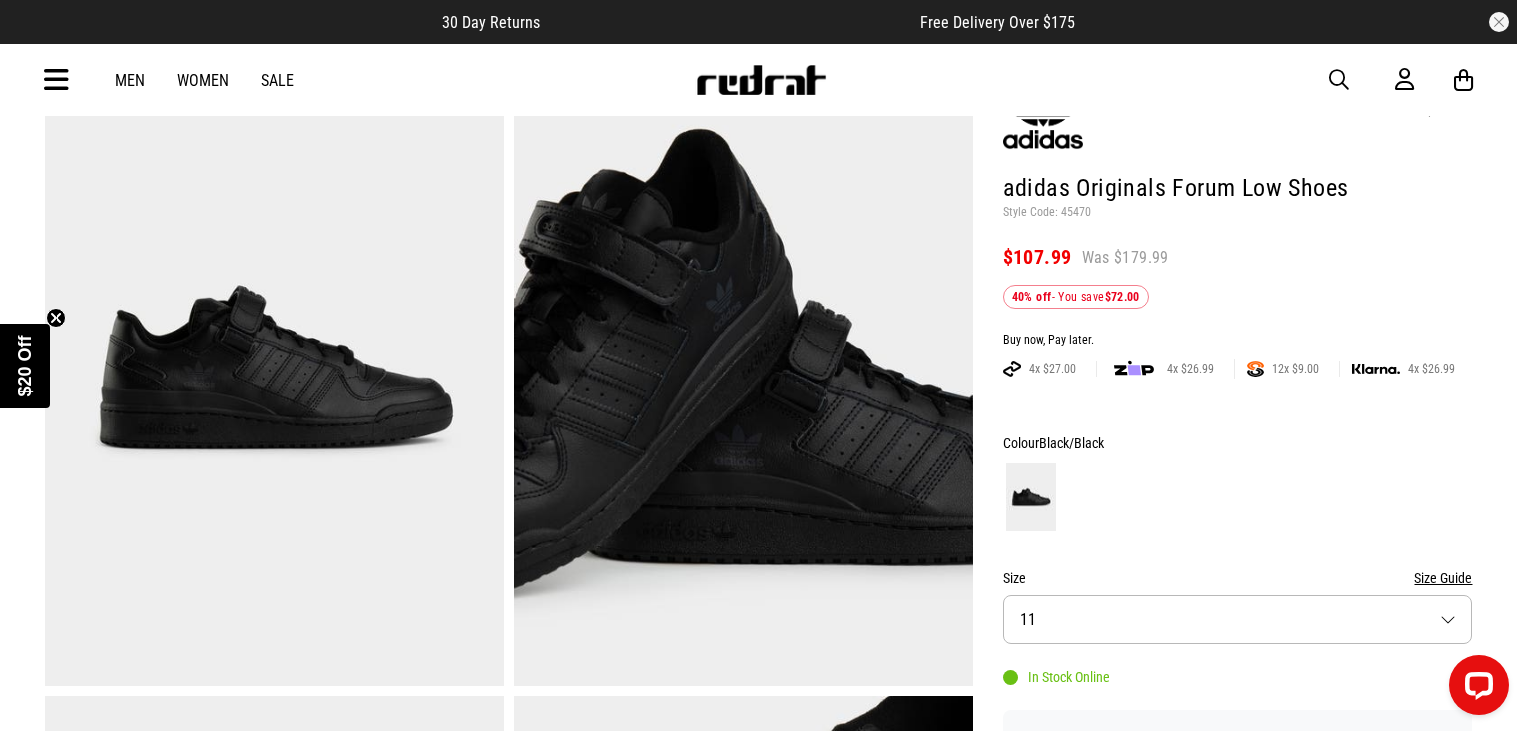 click 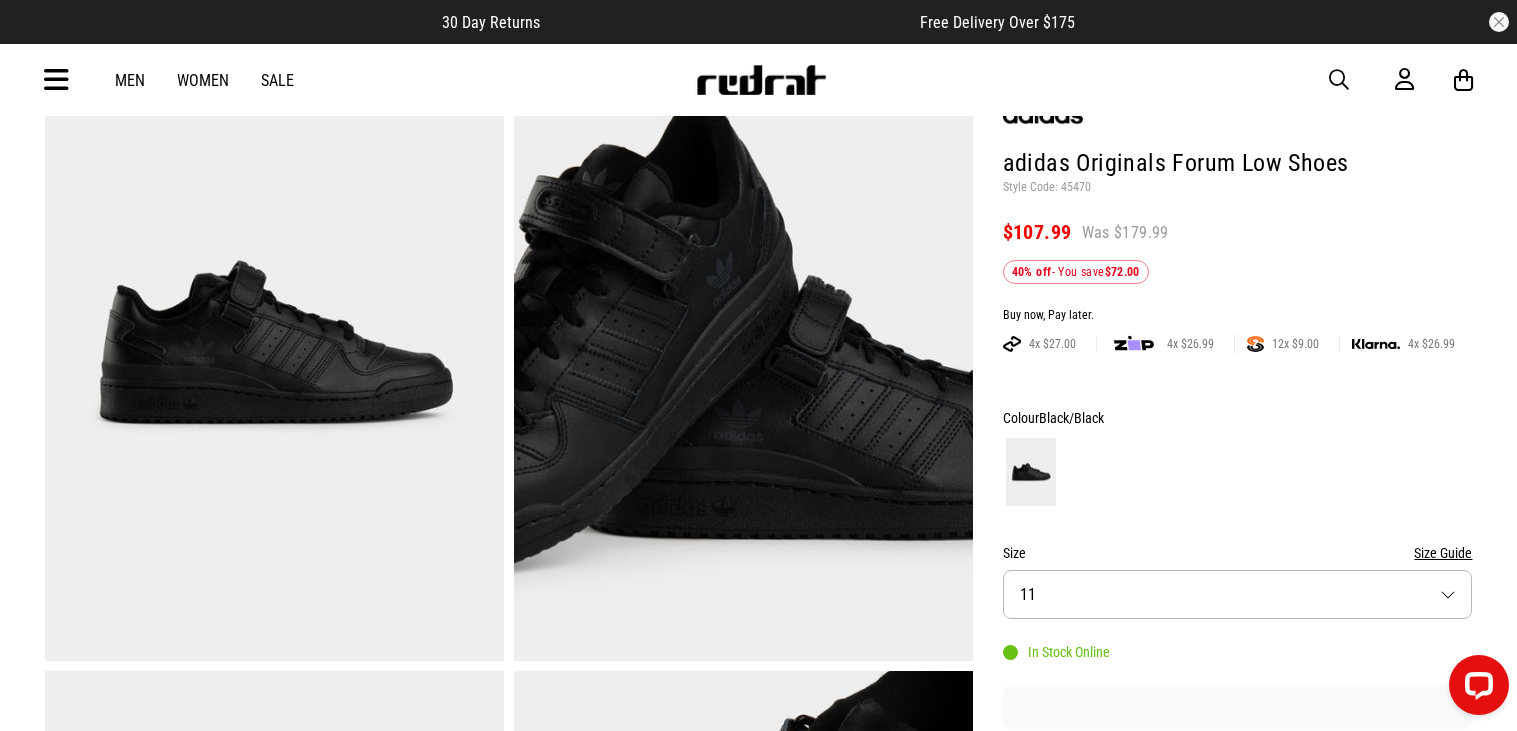 scroll, scrollTop: 153, scrollLeft: 0, axis: vertical 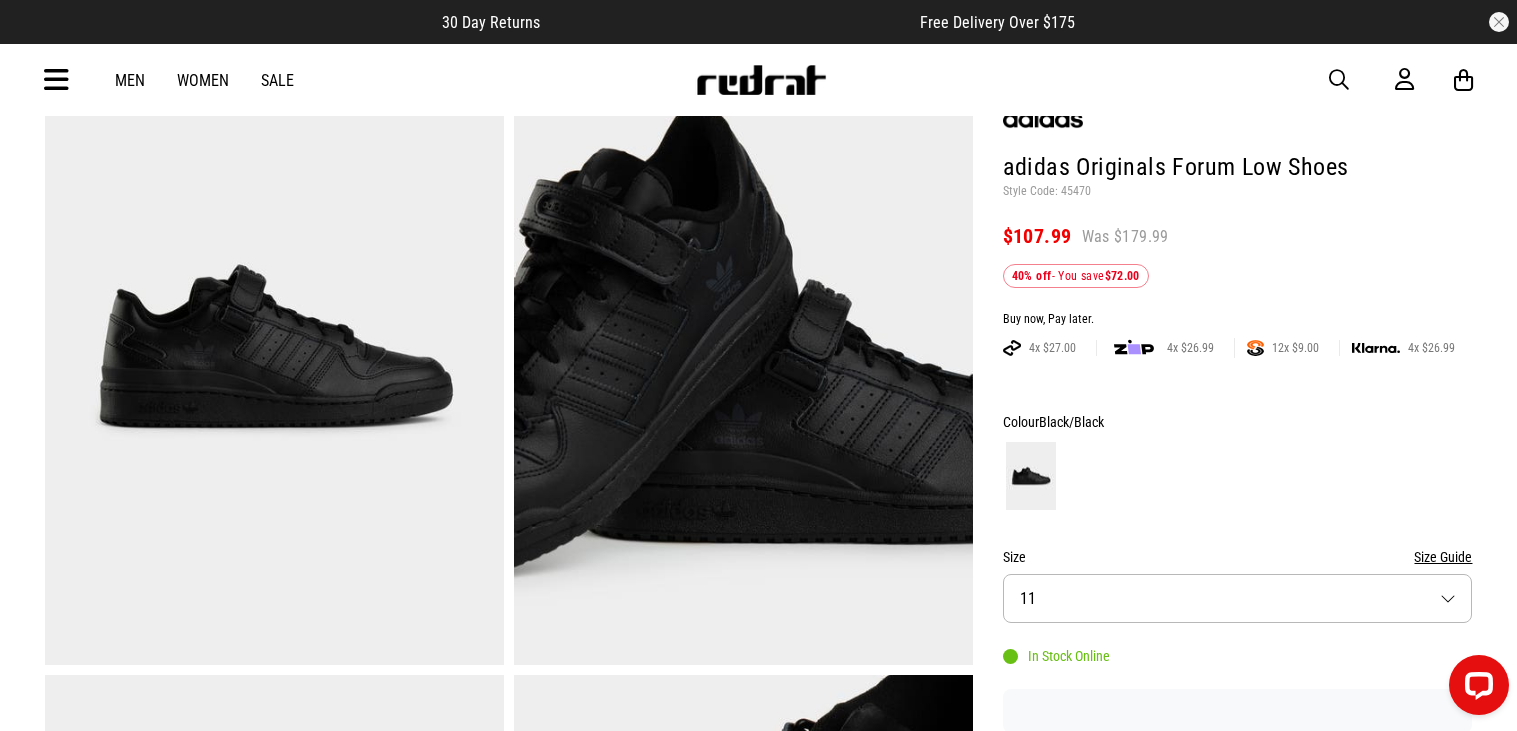 click at bounding box center [743, 348] 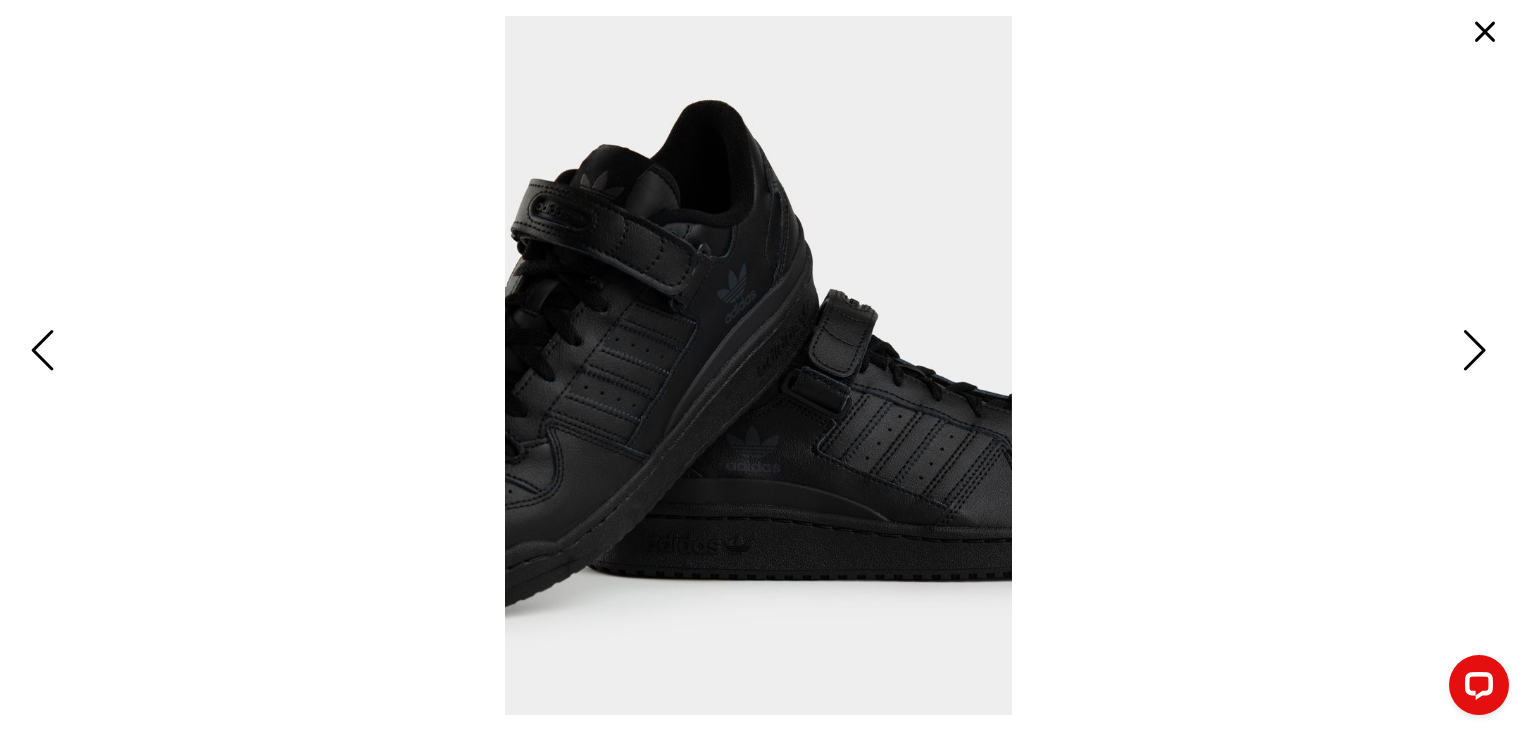 click at bounding box center [1471, 352] 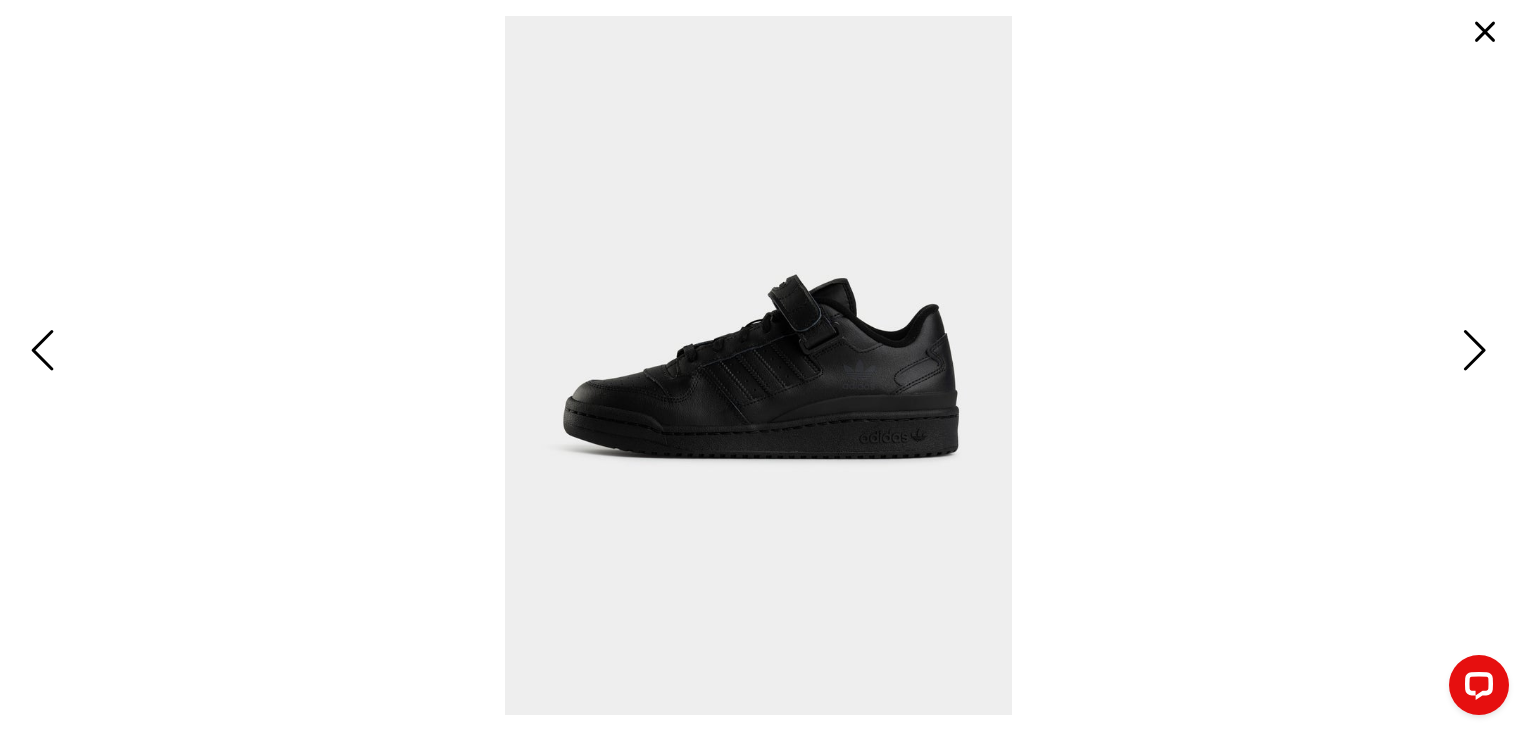 click at bounding box center [1471, 352] 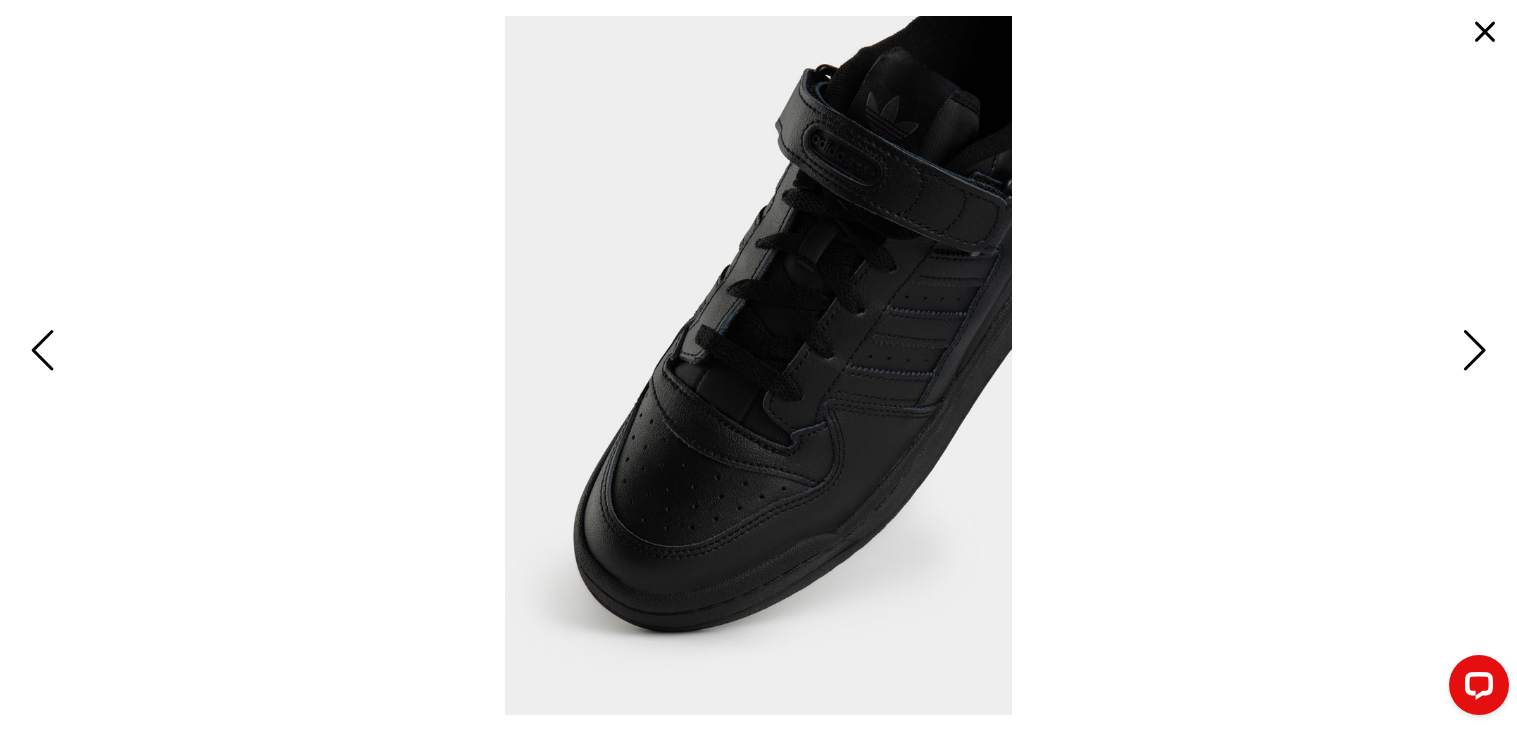 click at bounding box center [1471, 352] 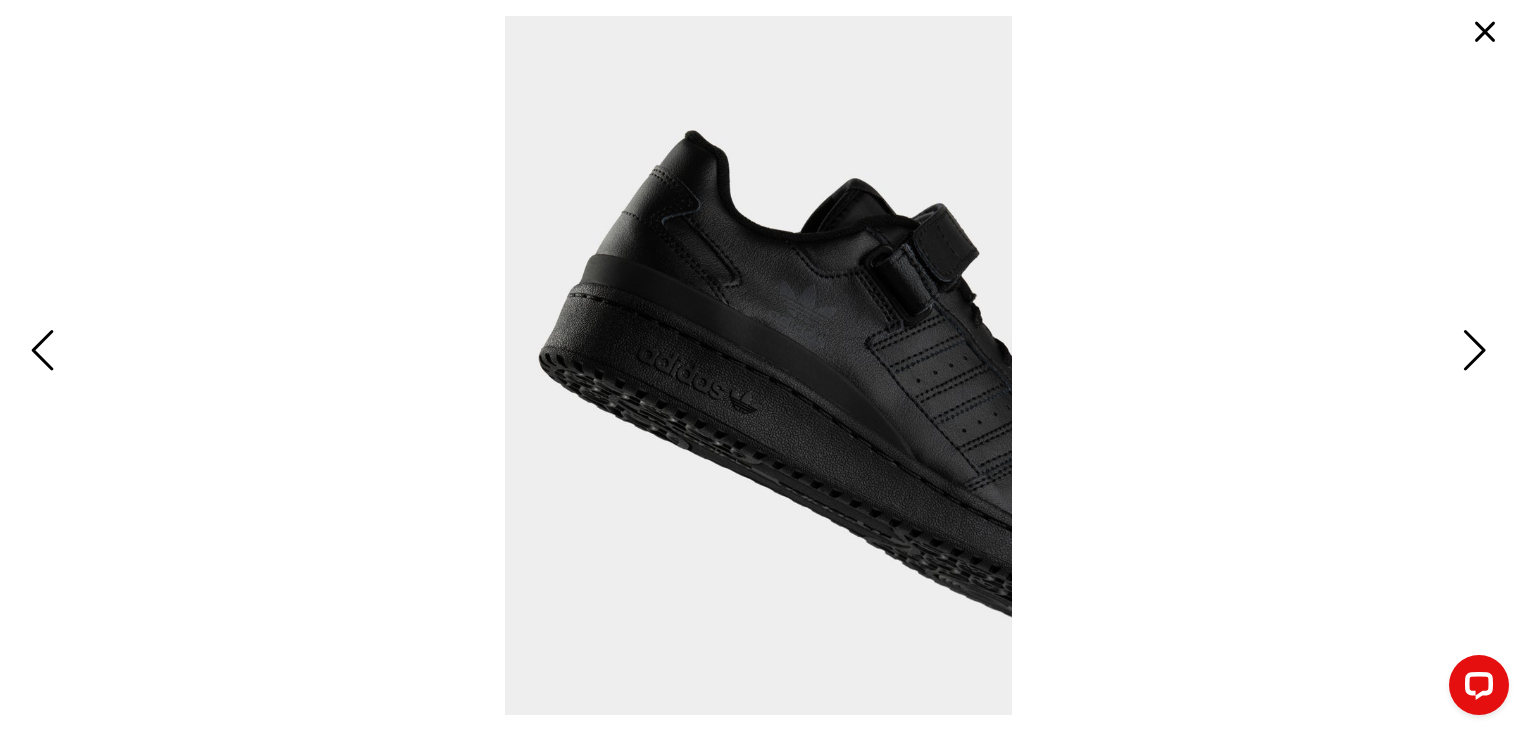 click at bounding box center (1485, 32) 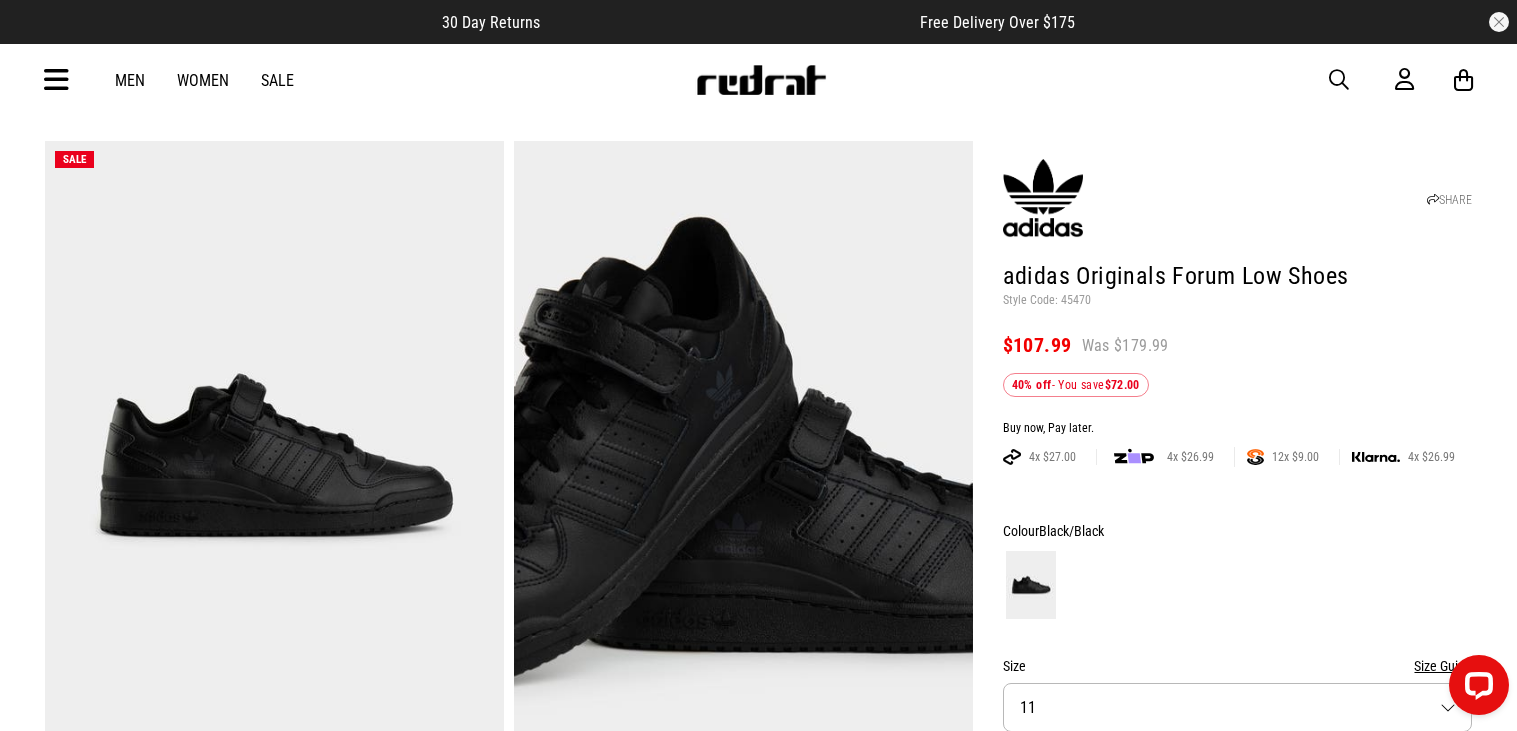 scroll, scrollTop: 47, scrollLeft: 0, axis: vertical 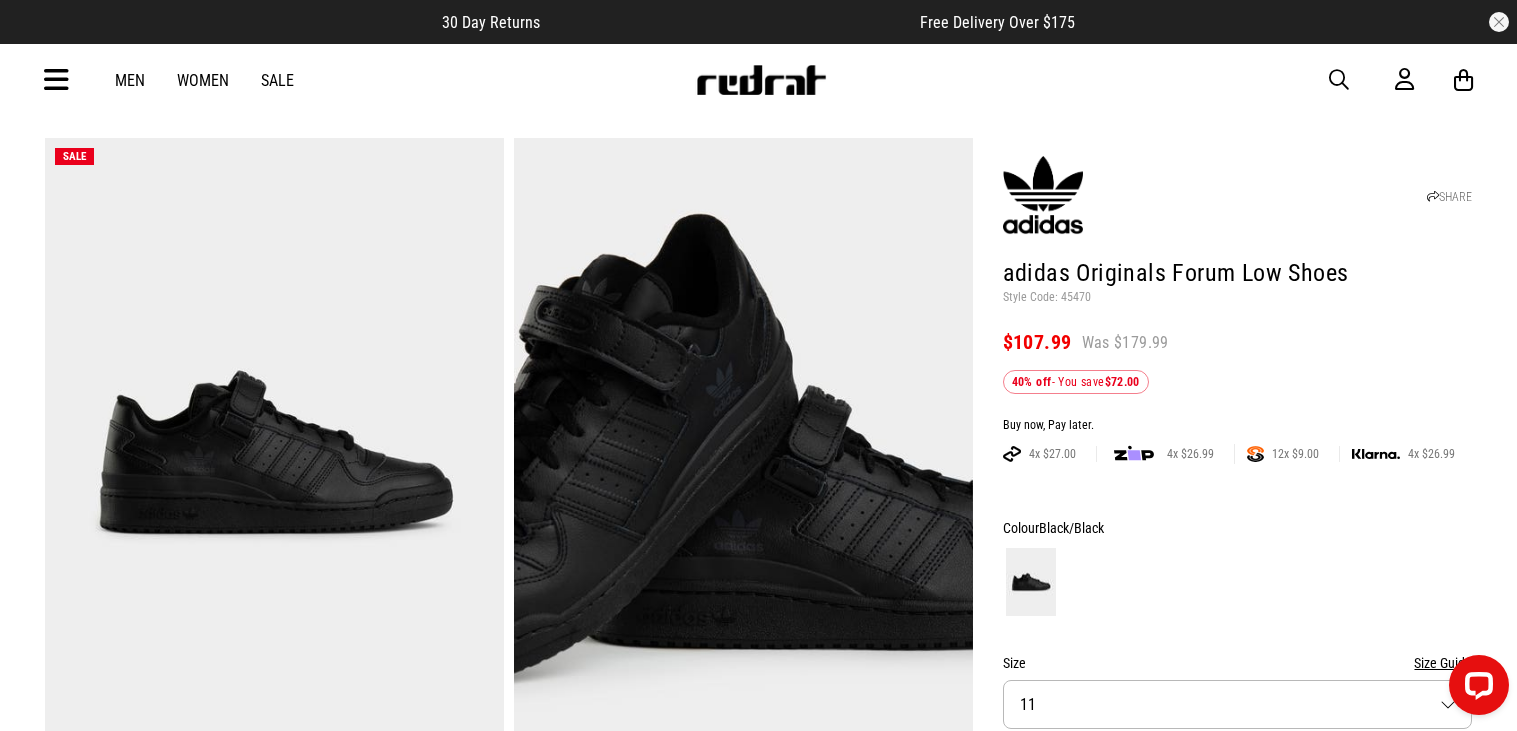 click at bounding box center (274, 454) 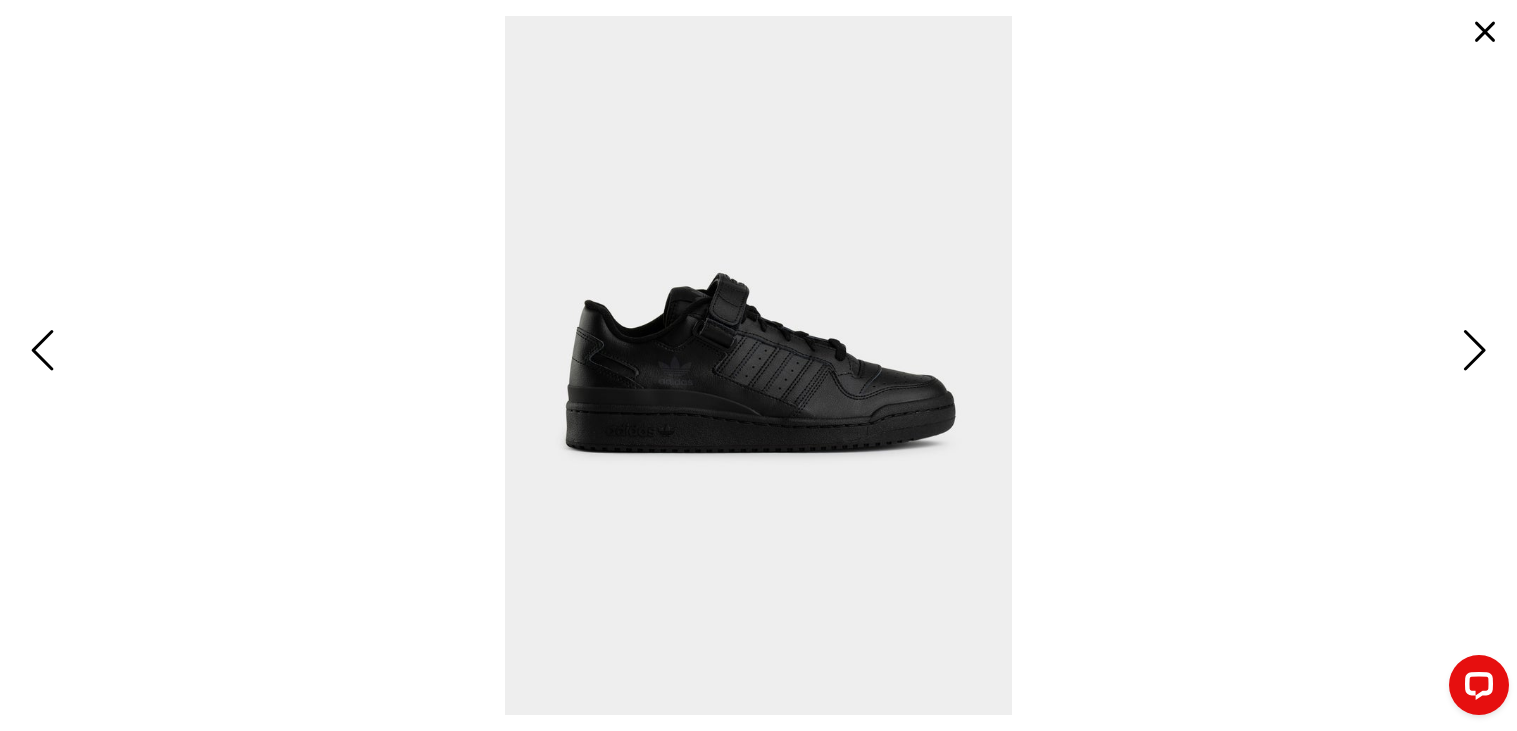 click at bounding box center (1471, 352) 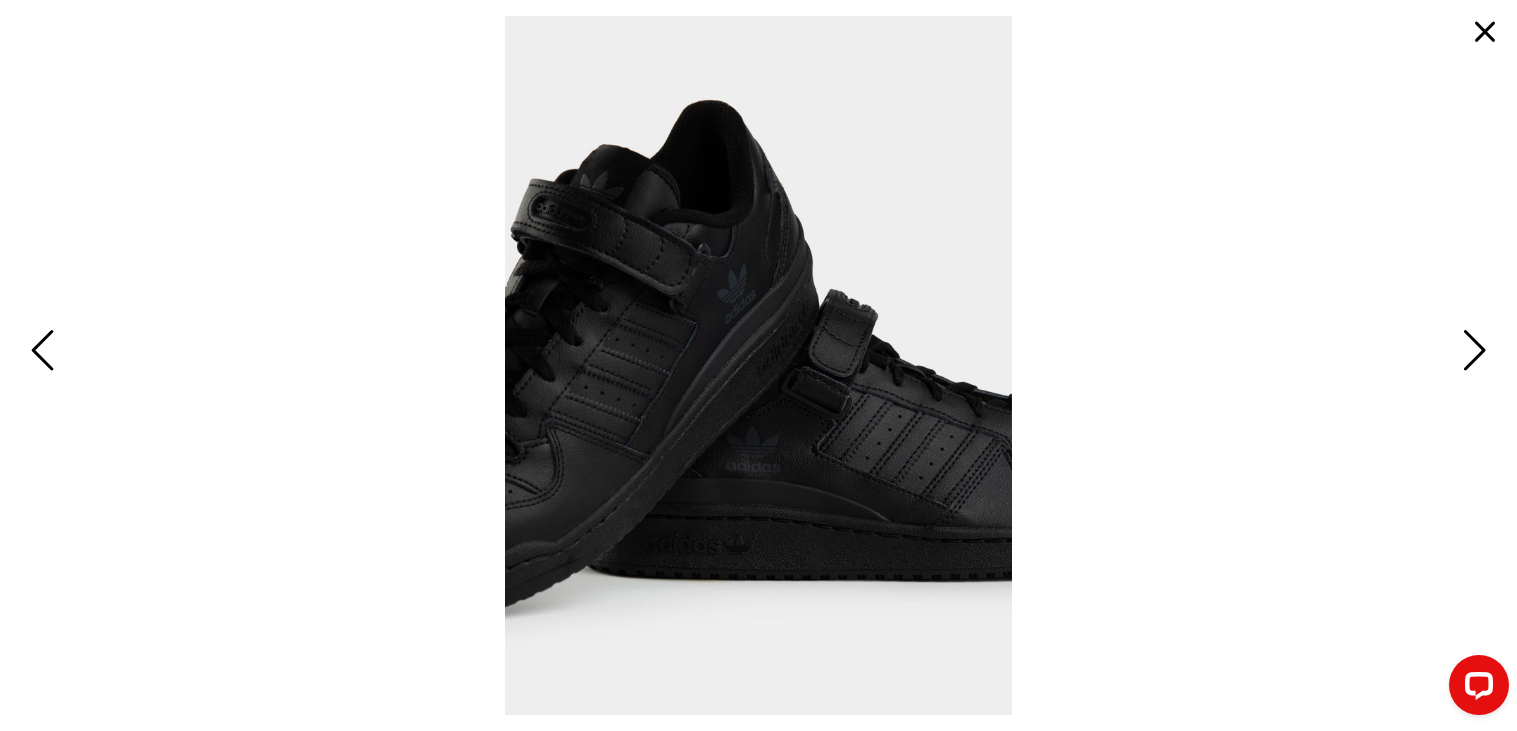 click at bounding box center [1471, 352] 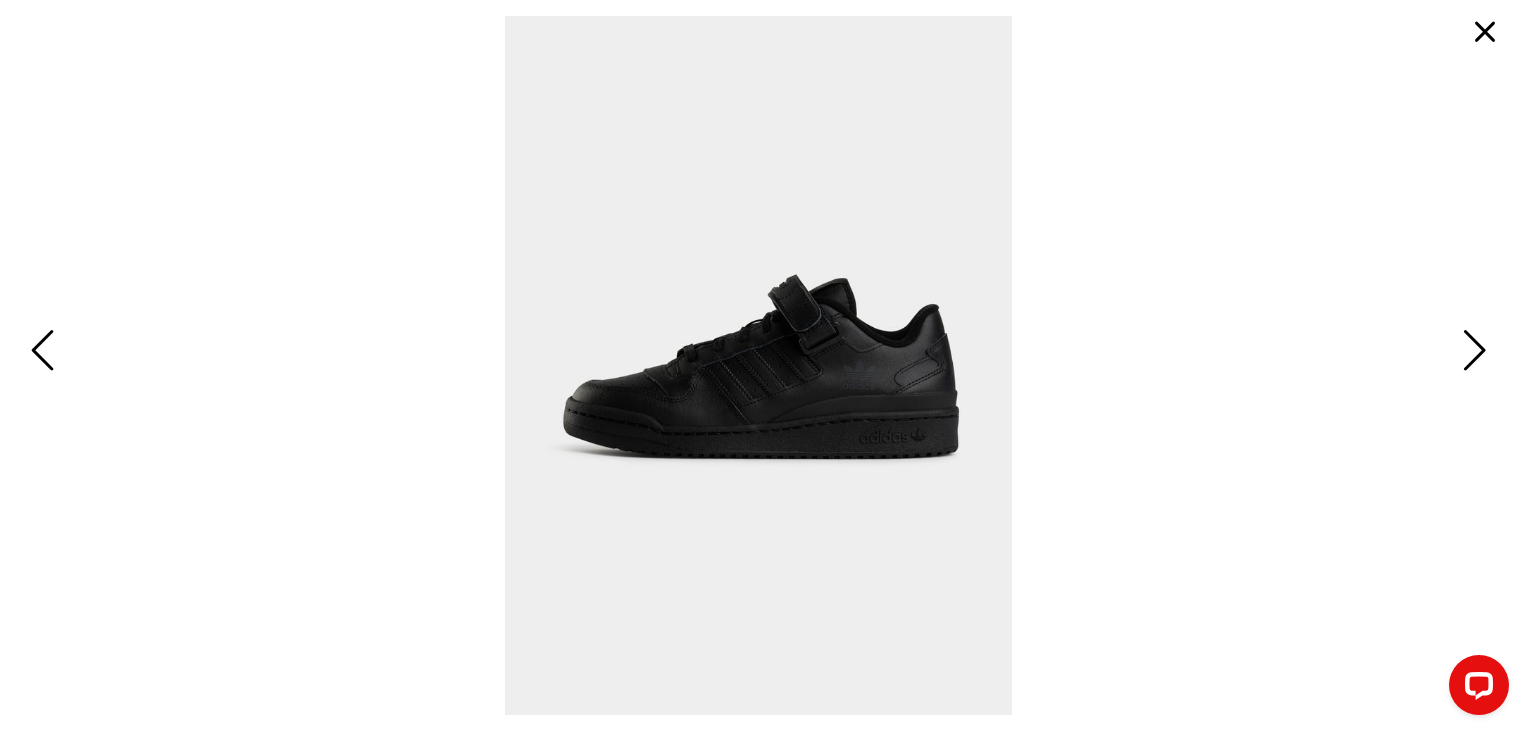 click at bounding box center [1485, 32] 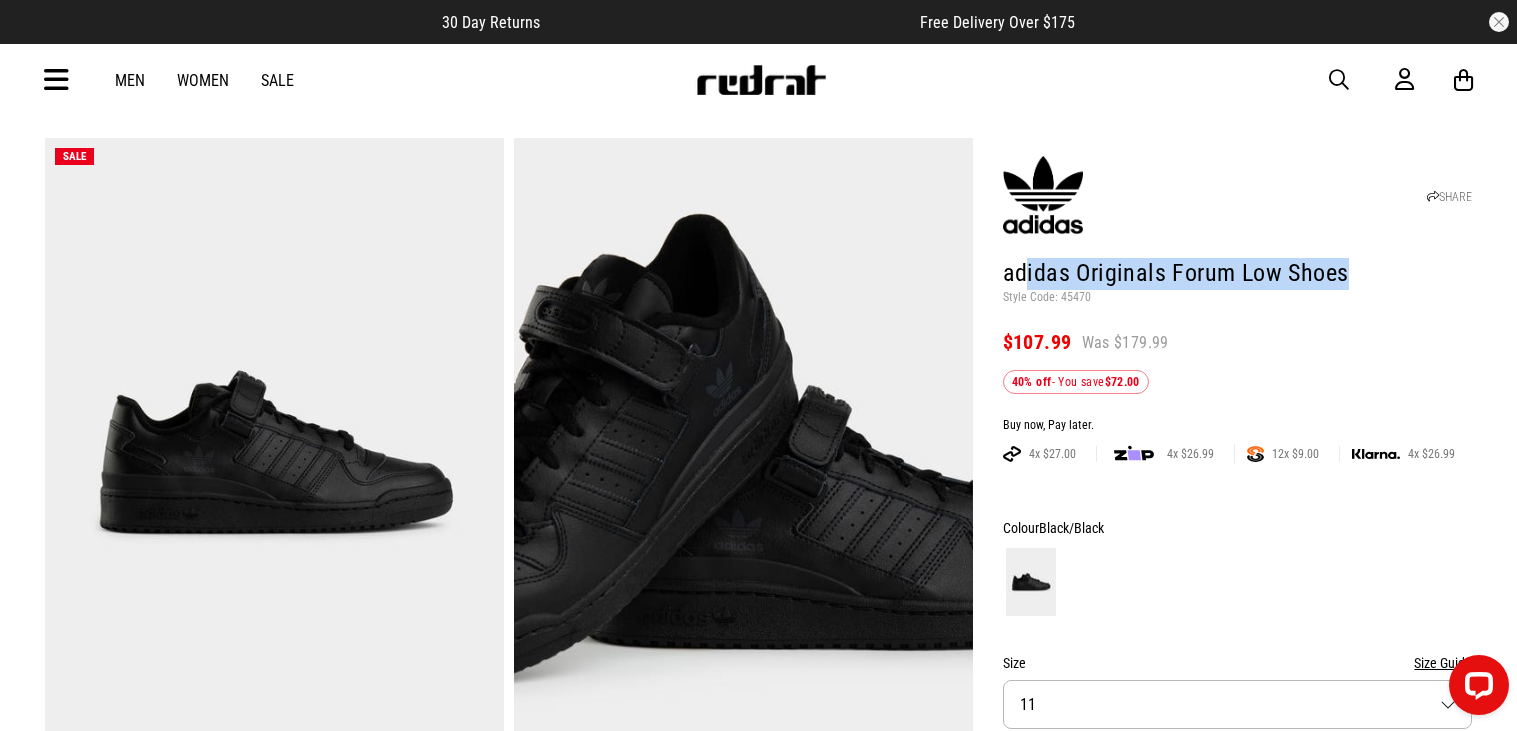 drag, startPoint x: 1358, startPoint y: 265, endPoint x: 1026, endPoint y: 261, distance: 332.0241 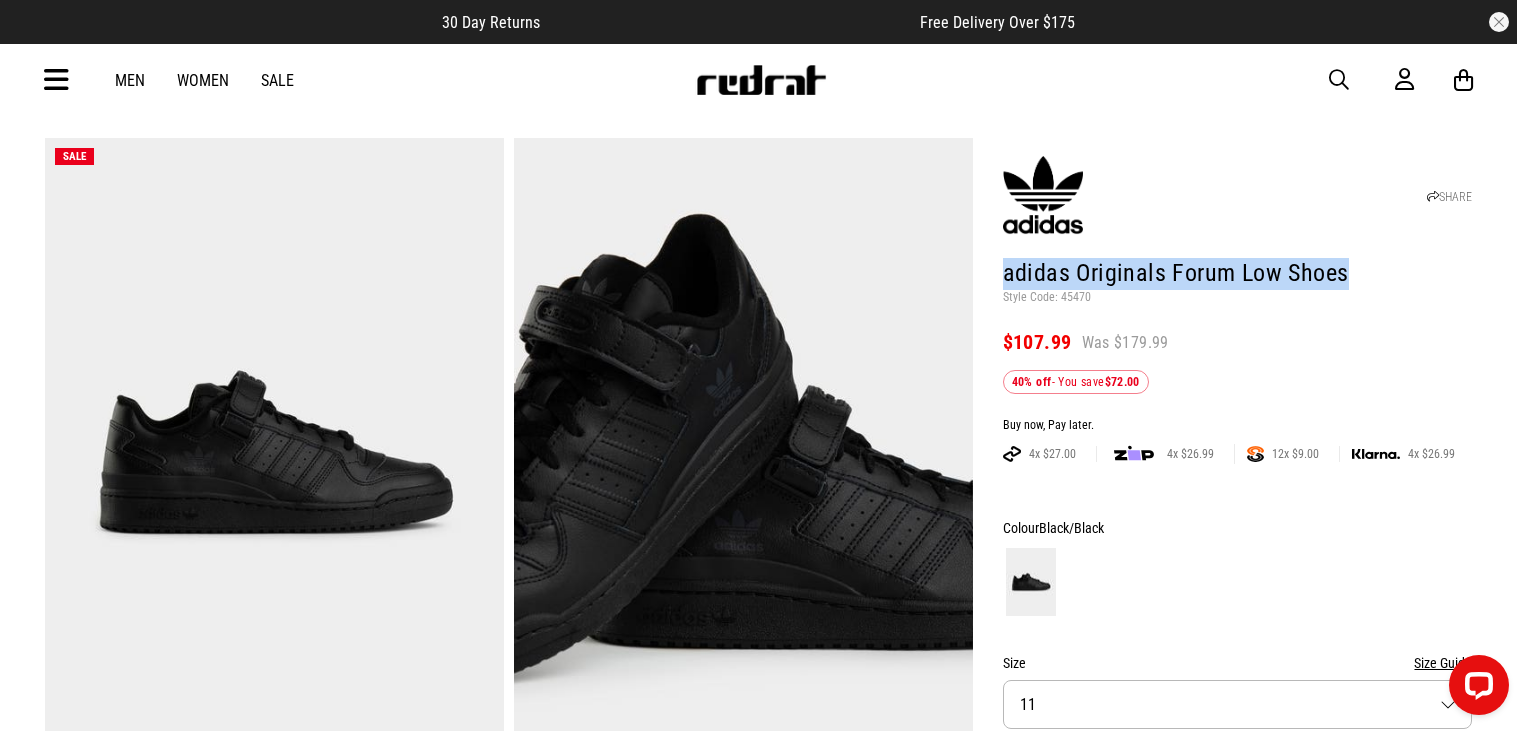 drag, startPoint x: 1357, startPoint y: 279, endPoint x: 991, endPoint y: 252, distance: 366.99454 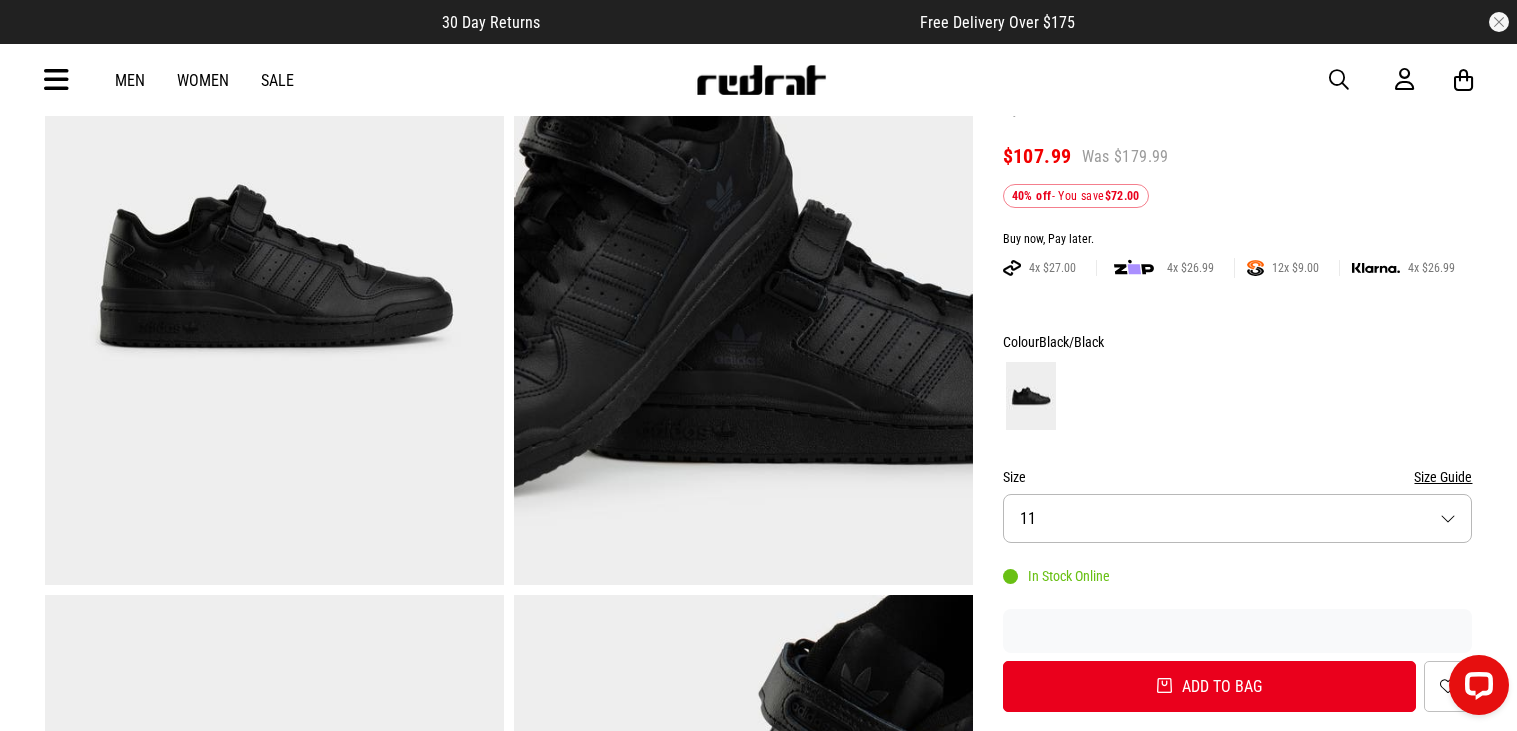 scroll, scrollTop: 332, scrollLeft: 0, axis: vertical 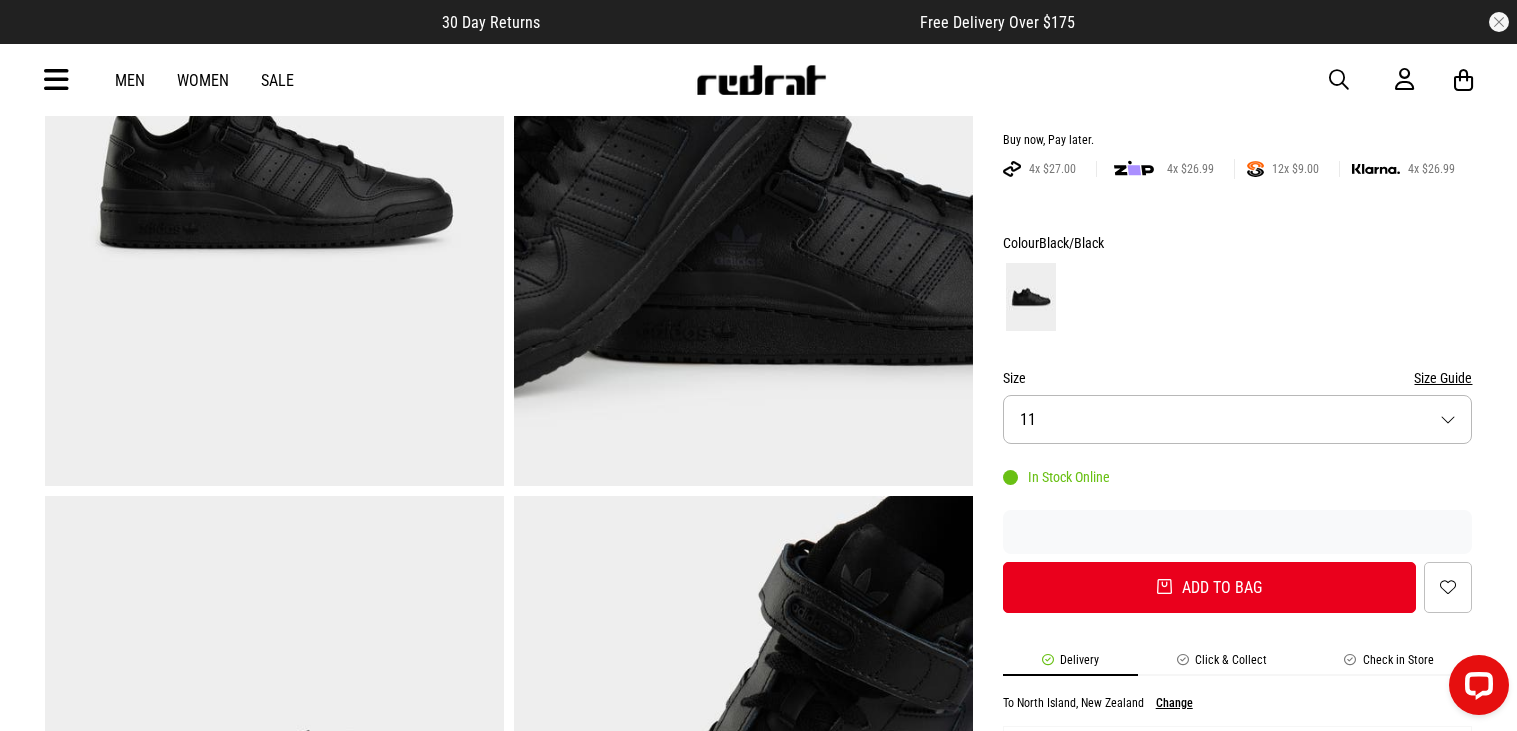 click on "Size 11" at bounding box center [1238, 419] 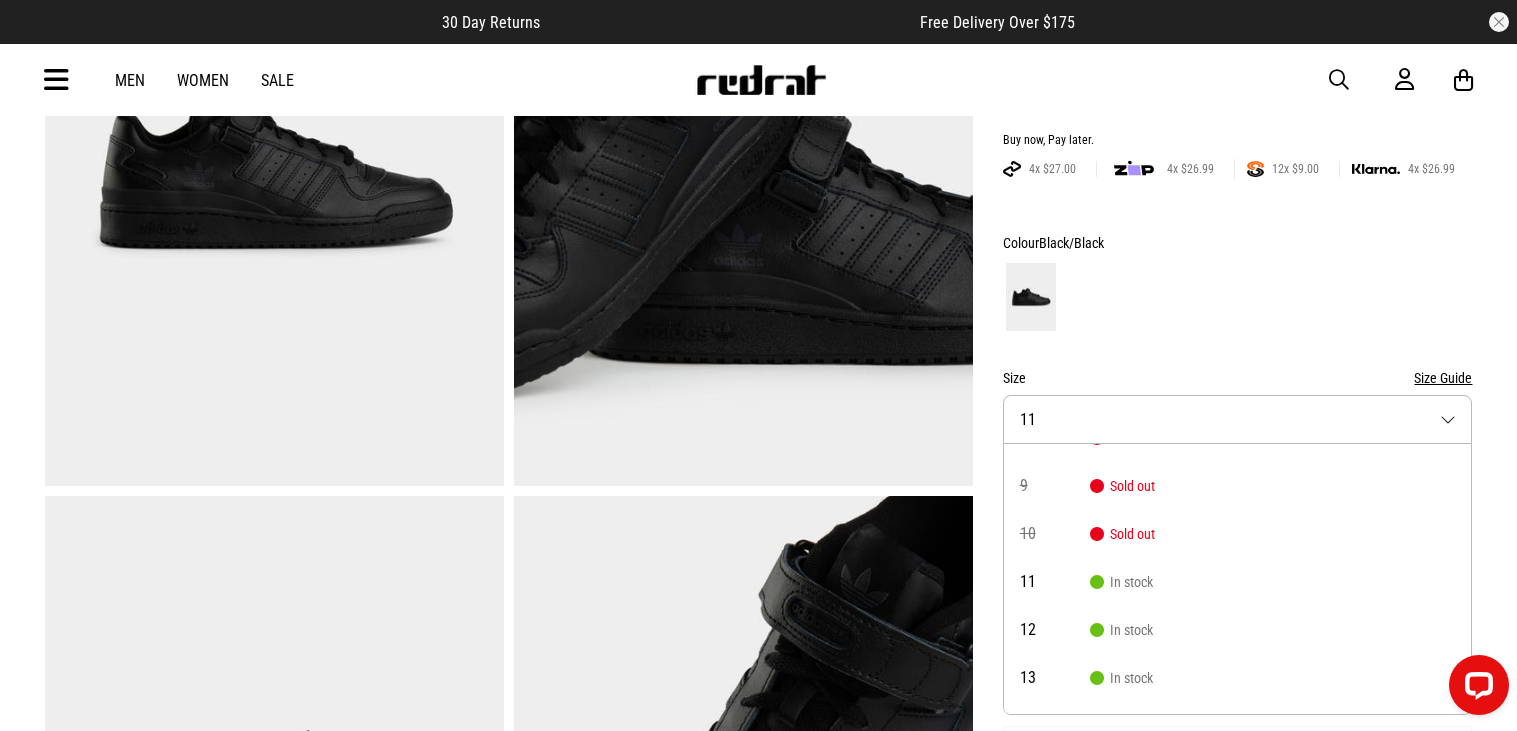 scroll, scrollTop: 114, scrollLeft: 0, axis: vertical 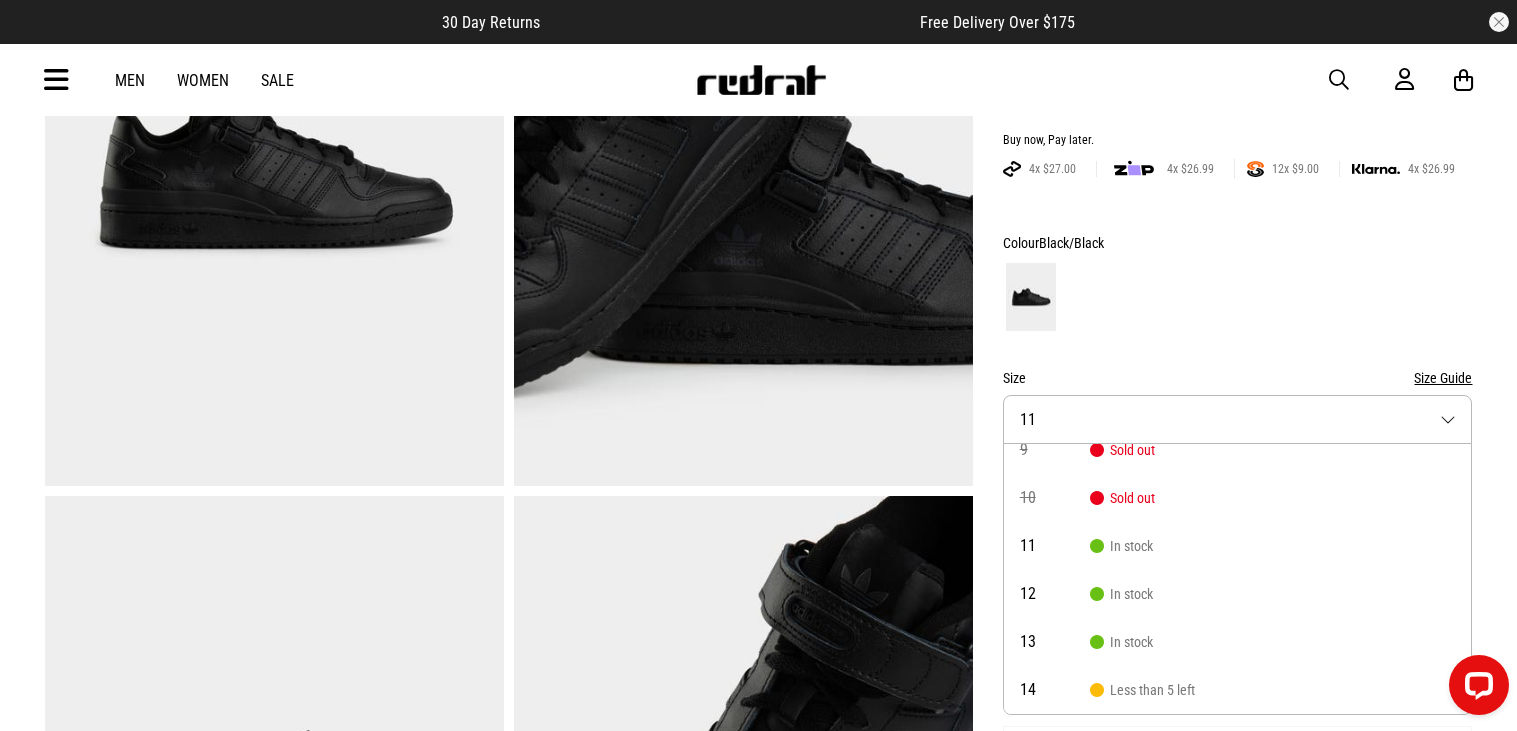 click on "Colour  Black/Black    Size   Size Guide   Size 11 7   Sold out 8   Sold out 9   Sold out 10   Sold out 11   In stock 12   In stock 13   In stock 14   Less than 5 left   In Stock Online       Add to bag     Add to wishlist" at bounding box center [1238, 422] 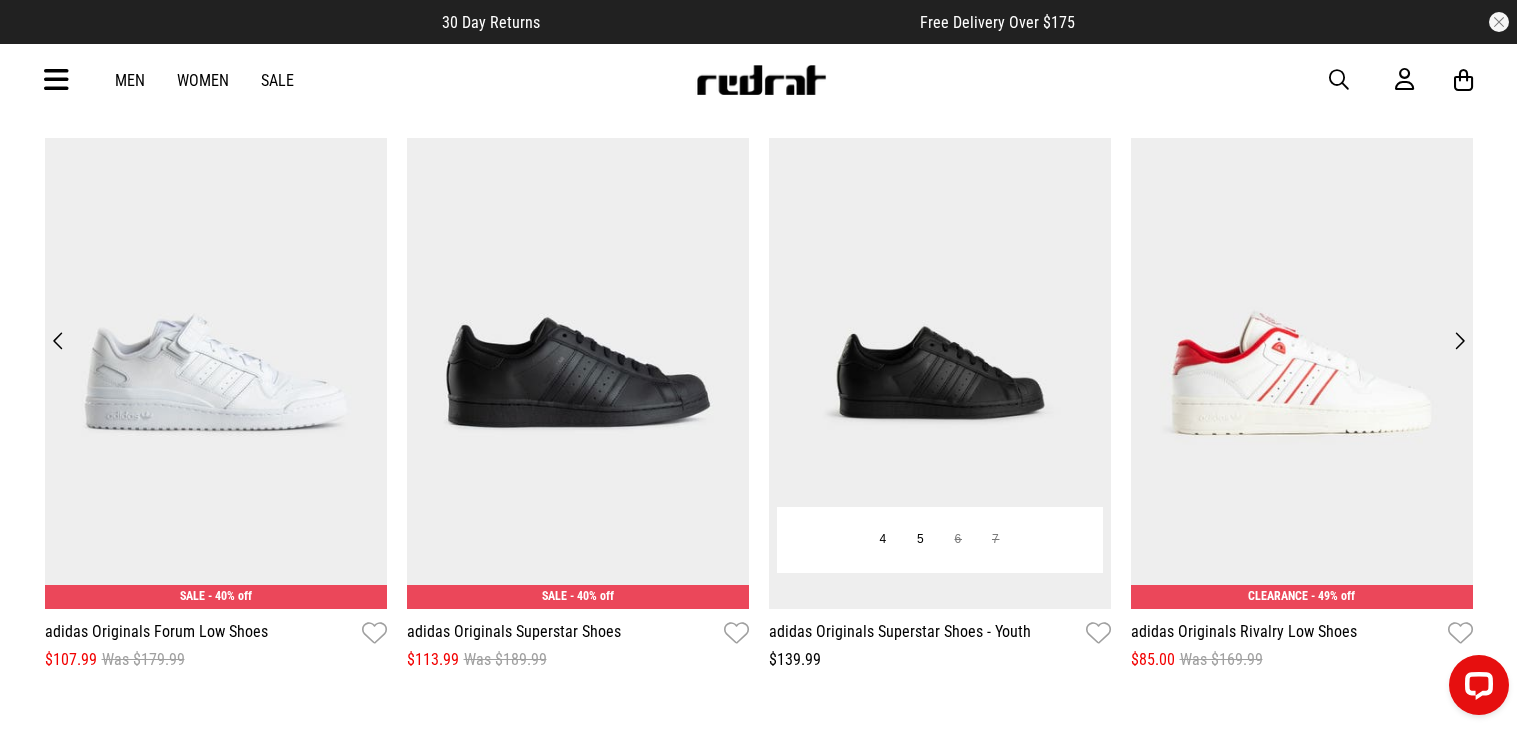 scroll, scrollTop: 2440, scrollLeft: 0, axis: vertical 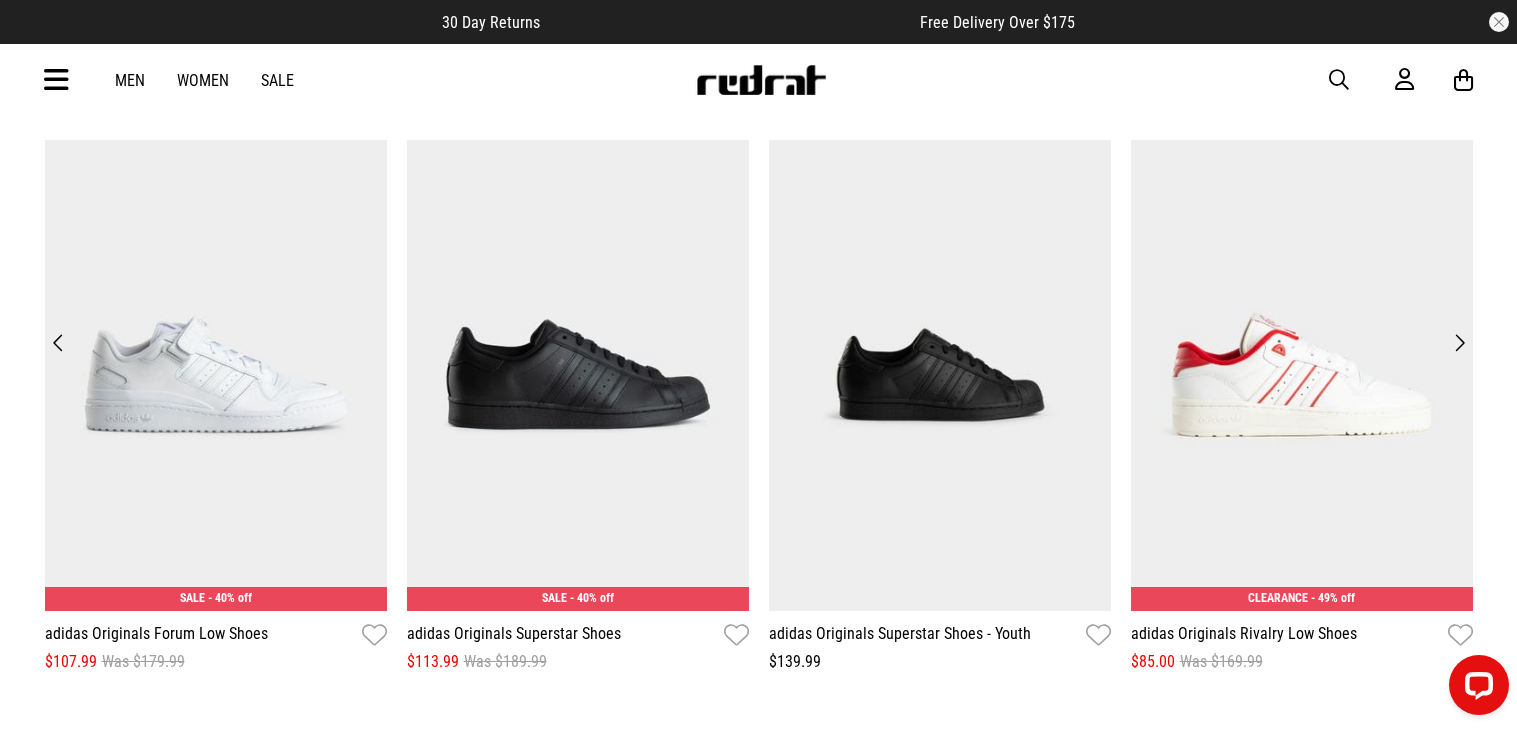 click on "Next" at bounding box center (1459, 343) 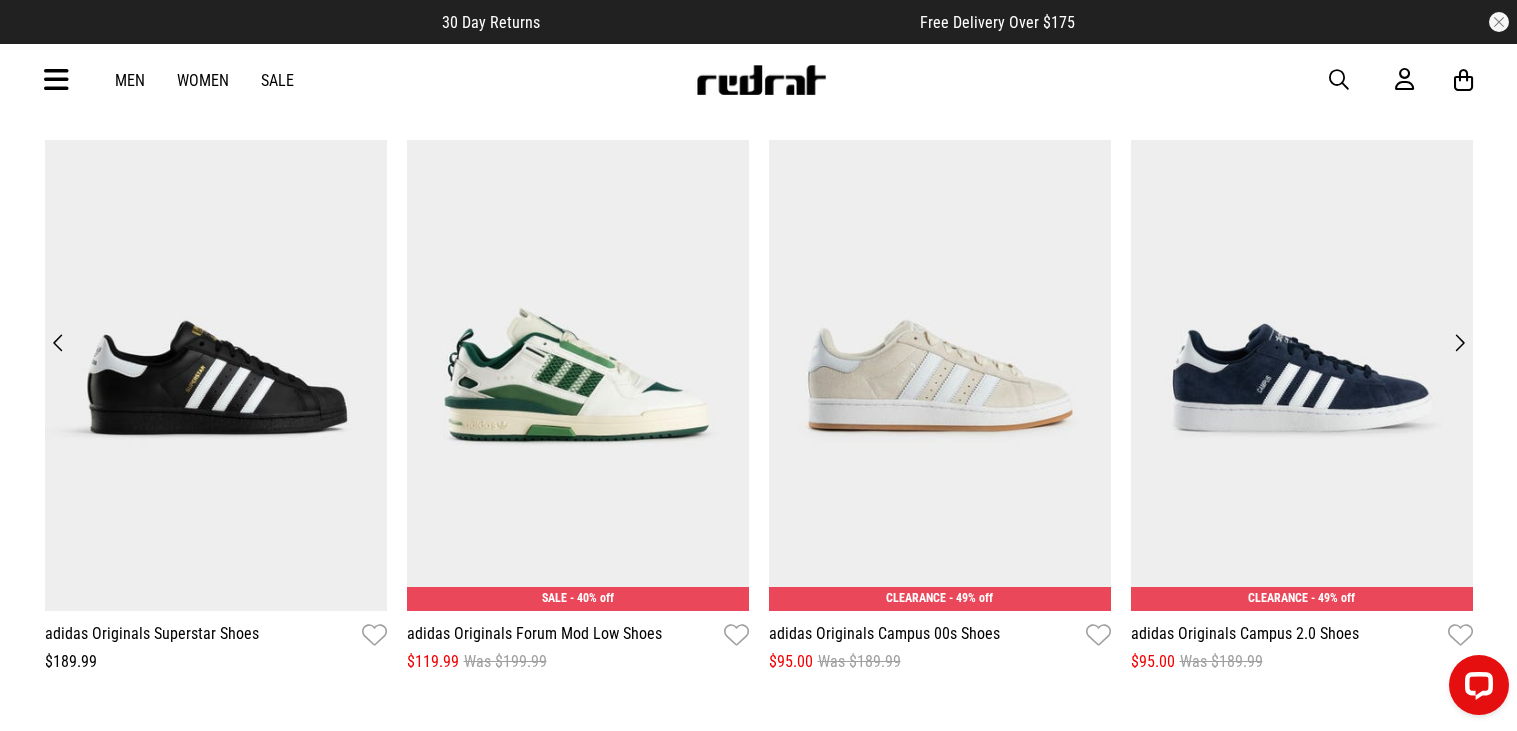 click on "Next" at bounding box center [1459, 343] 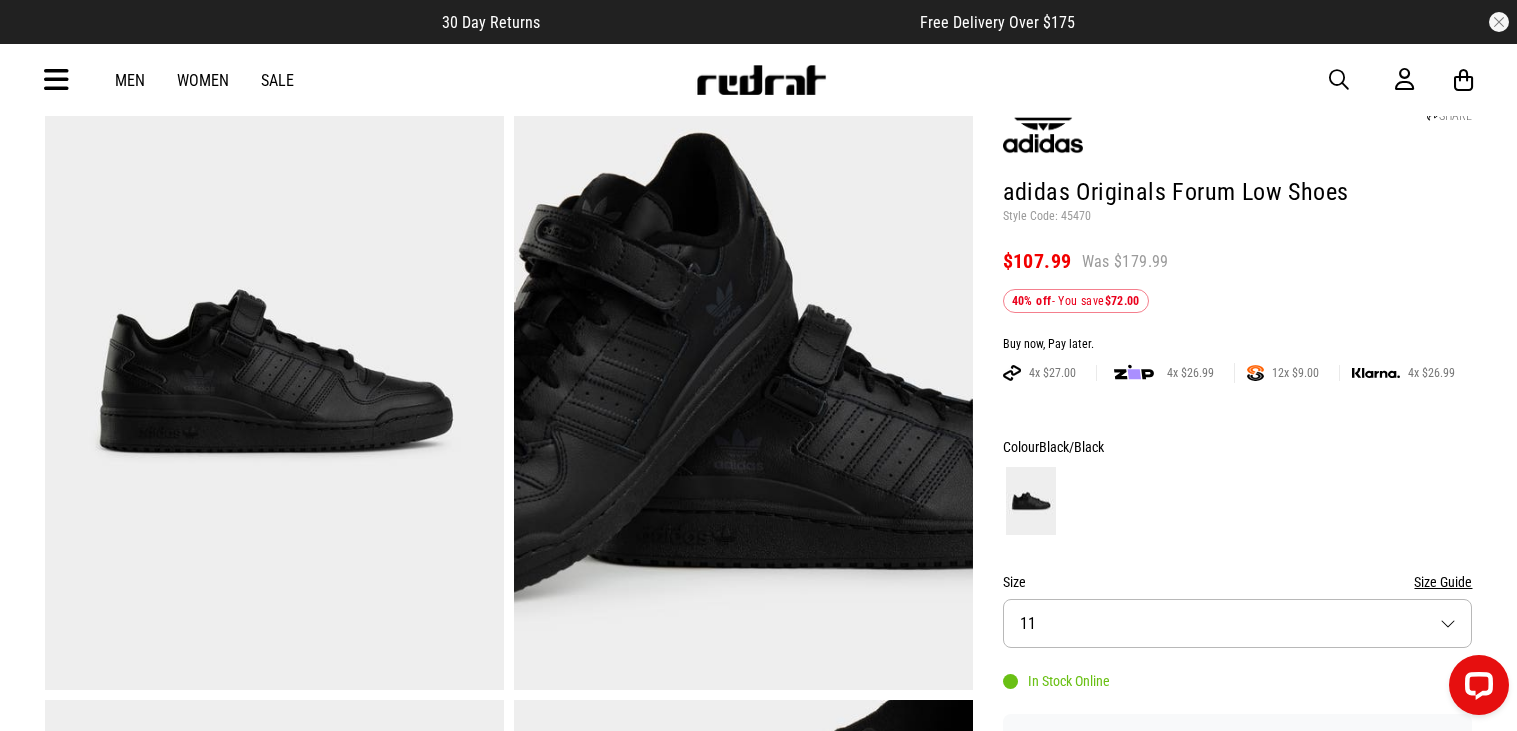 scroll, scrollTop: 132, scrollLeft: 0, axis: vertical 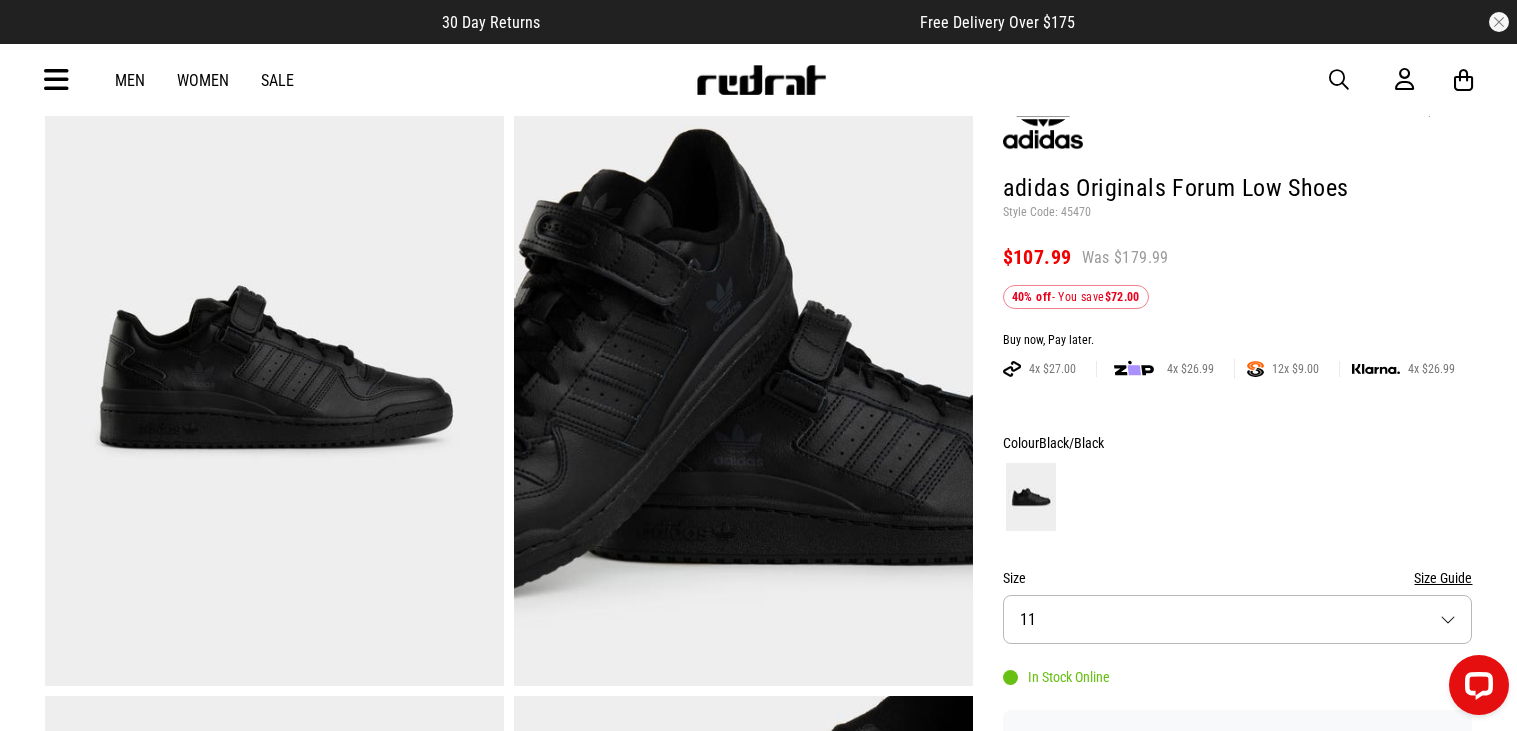 click on "Size Guide" at bounding box center [1443, 578] 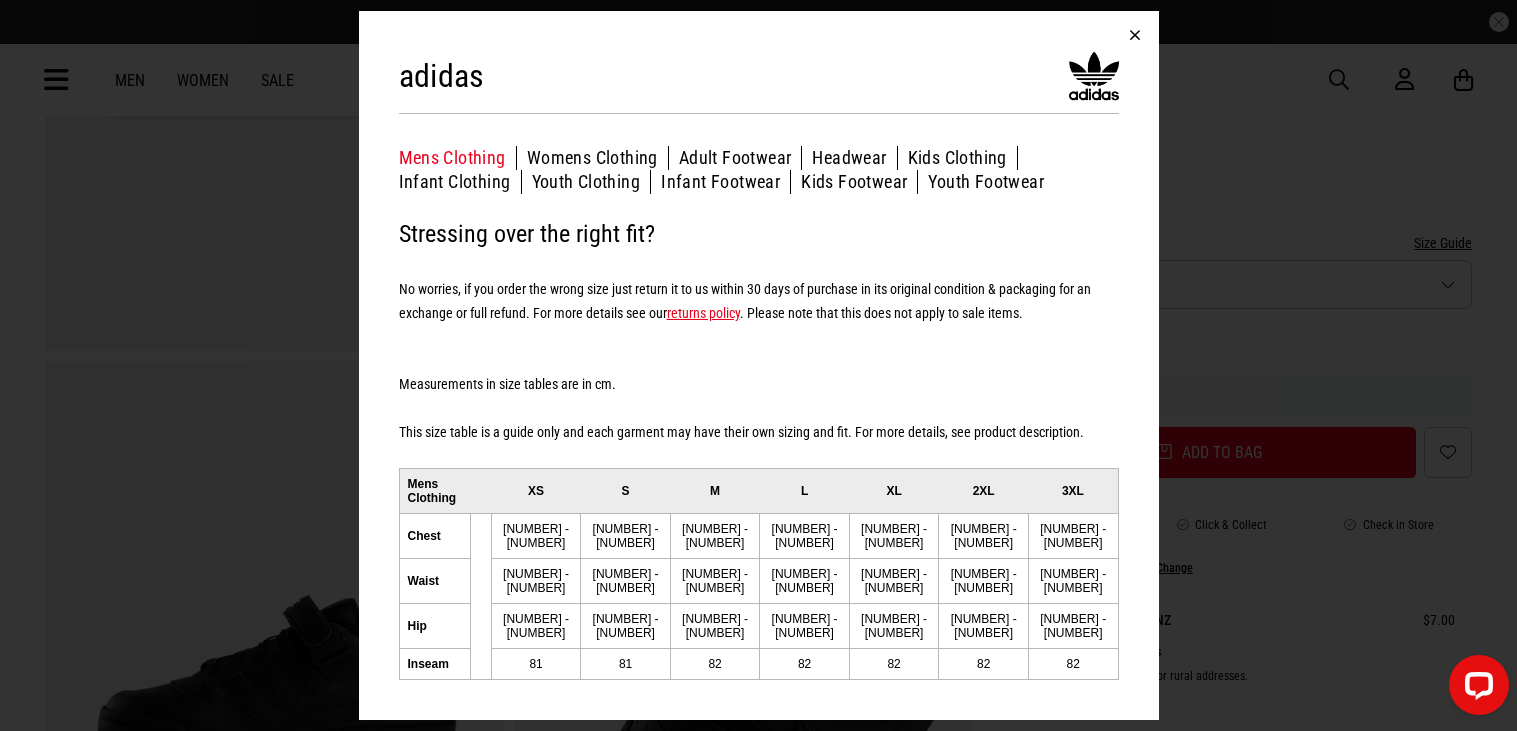 scroll, scrollTop: 470, scrollLeft: 0, axis: vertical 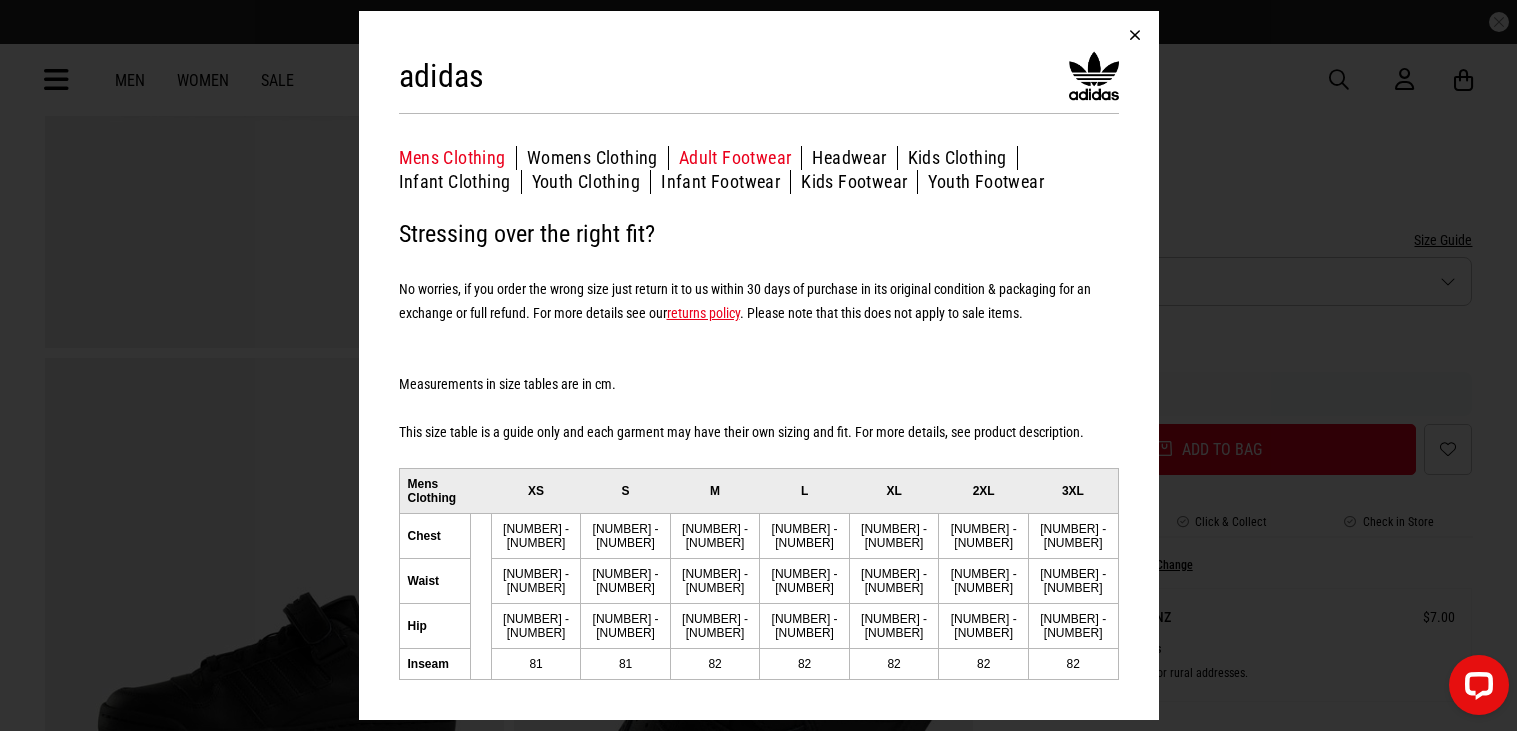 click on "Adult Footwear" at bounding box center (741, 158) 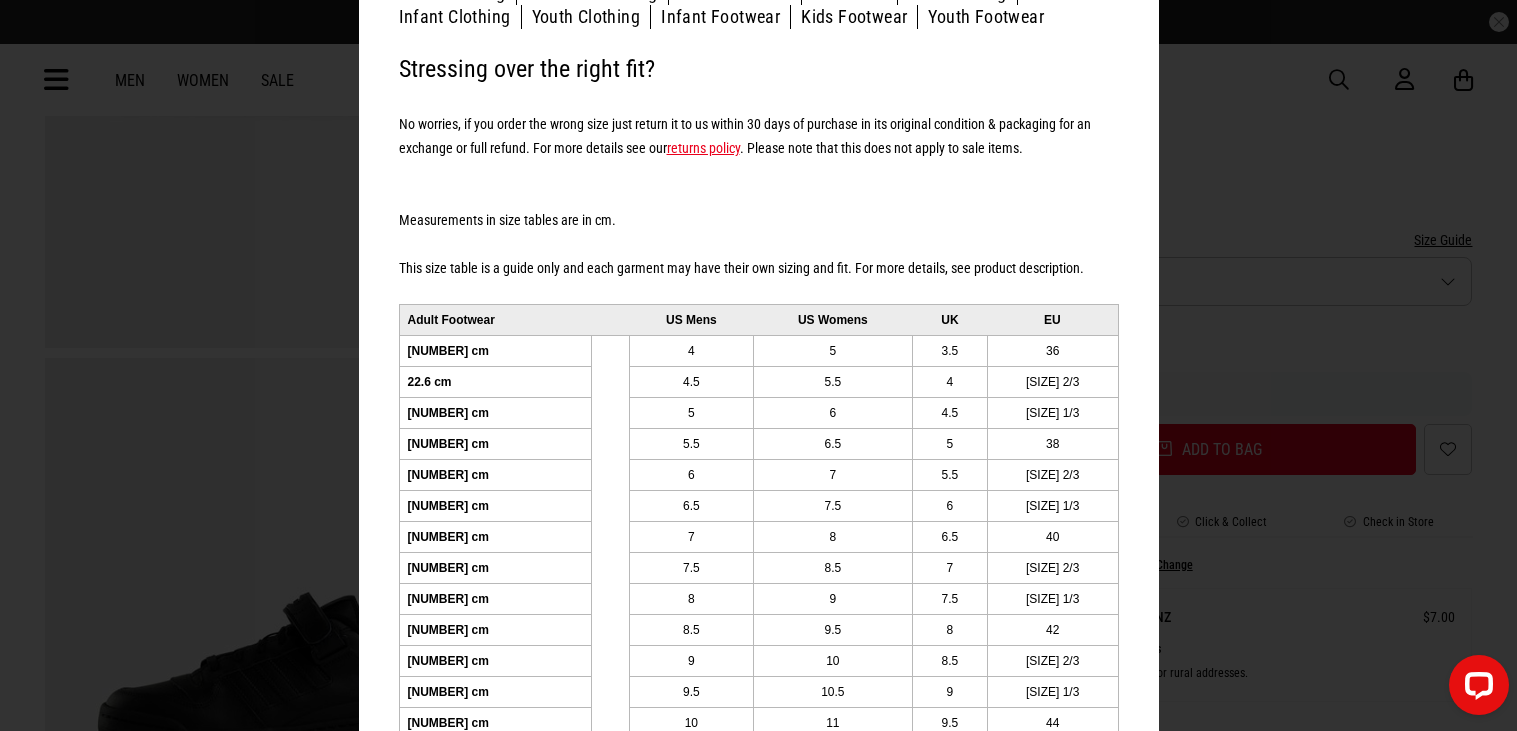 scroll, scrollTop: 157, scrollLeft: 0, axis: vertical 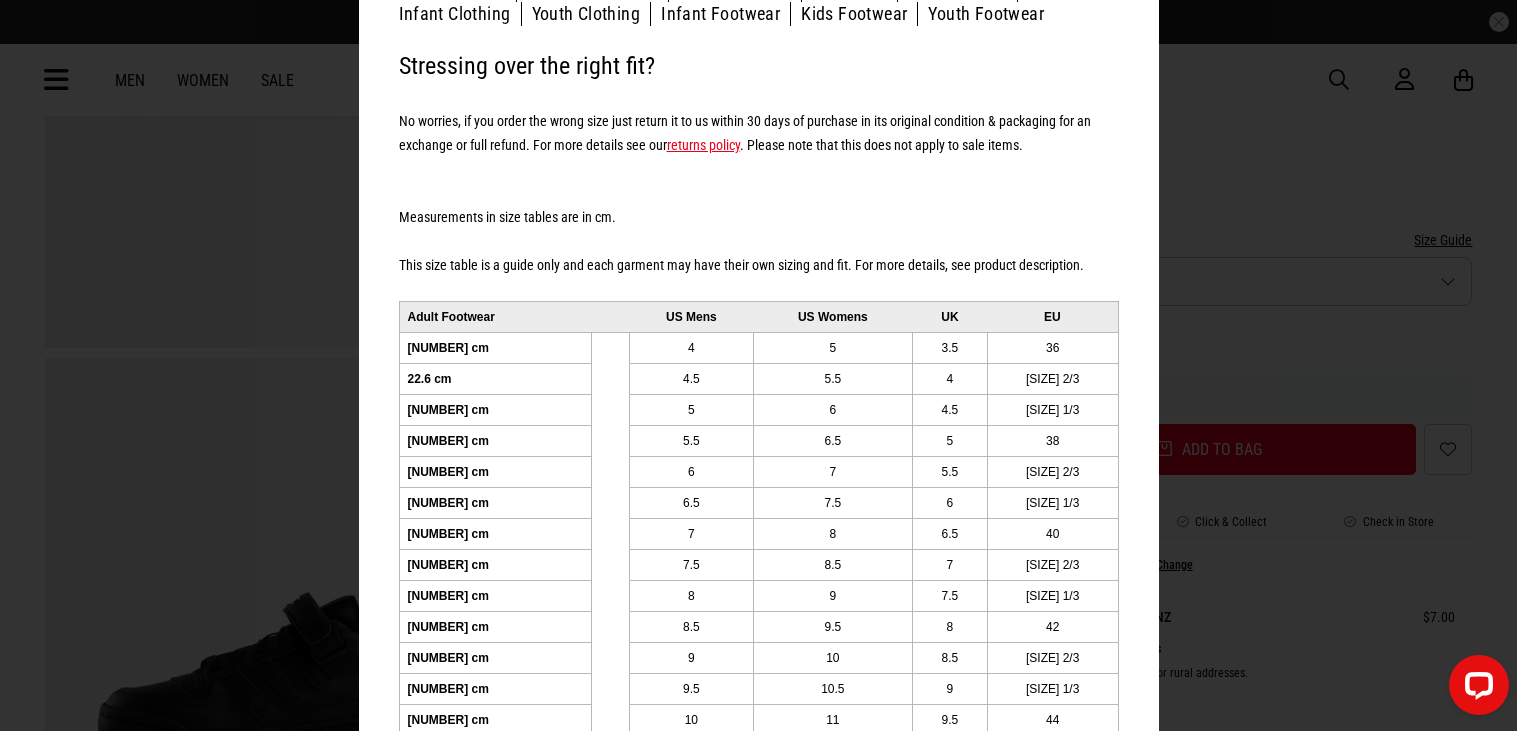 click on "adidas     Mens Clothing Womens Clothing Adult Footwear Headwear Kids Clothing Infant Clothing Youth Clothing Infant Footwear Kids Footwear Youth Footwear   Adult Footwear     Stressing over the right fit?
No worries, if you order the wrong size just return it to us within 30 days of purchase in its original condition & packaging for an exchange or full refund. For more details see our  returns policy . Please note that this does not apply to sale items. Measurements in size tables are in cm. This size table is a guide only and each garment may have their own sizing and fit. For more details, see product description.   Adult Footwear       US Mens US Womens UK EU   22.1 cm       4 5 3.5 36 22.6 cm       4.5 5.5 4 36 2/3 22.9 cm       5 6 4.5 37 1/3 23.4 cm       5.5 6.5 5 38 23.9 cm       6 7 5.5 38 2/3 24.1 cm       6.5 7.5 6 39 1/3 24.6 cm       7 8 6.5 40 25.1 cm       7.5 8.5 7 40 2/3 25.4 cm       8 9 7.5 41 1/3 25.9 cm       8.5 9.5 8 42 26.4 cm       9 10 8.5 42 2/3 26.7 cm       9.5 9" at bounding box center (758, 365) 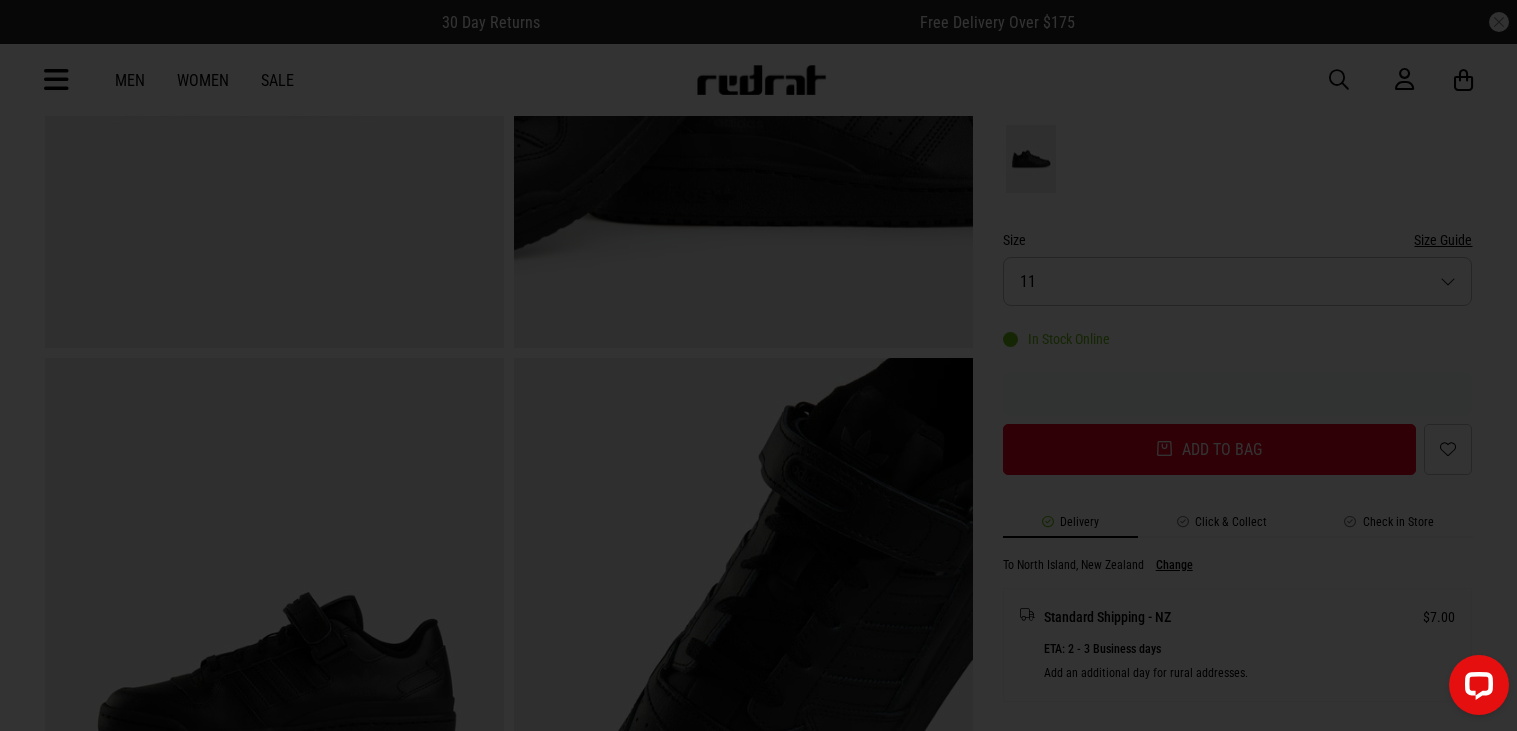 scroll, scrollTop: 0, scrollLeft: 0, axis: both 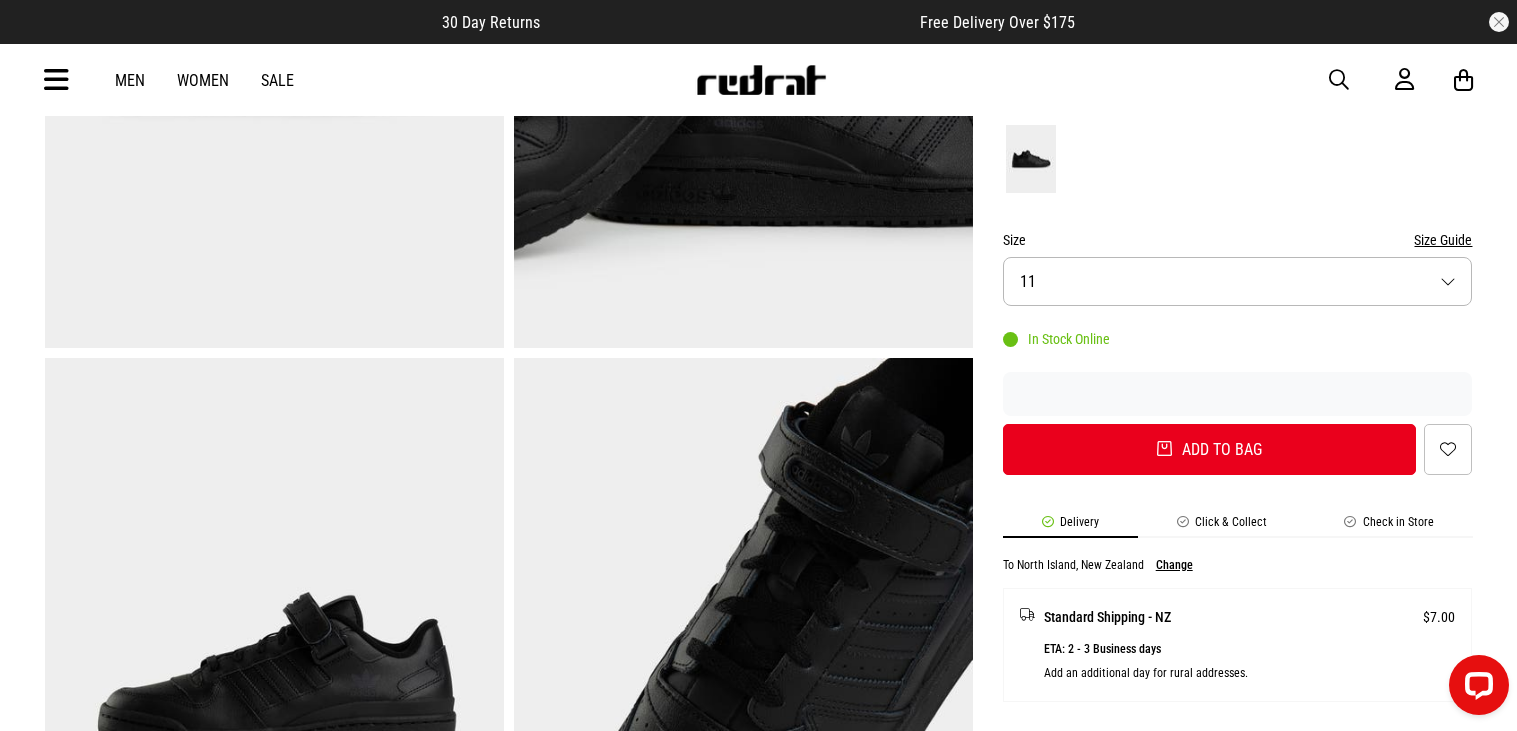 click on "Size 11" at bounding box center [1238, 281] 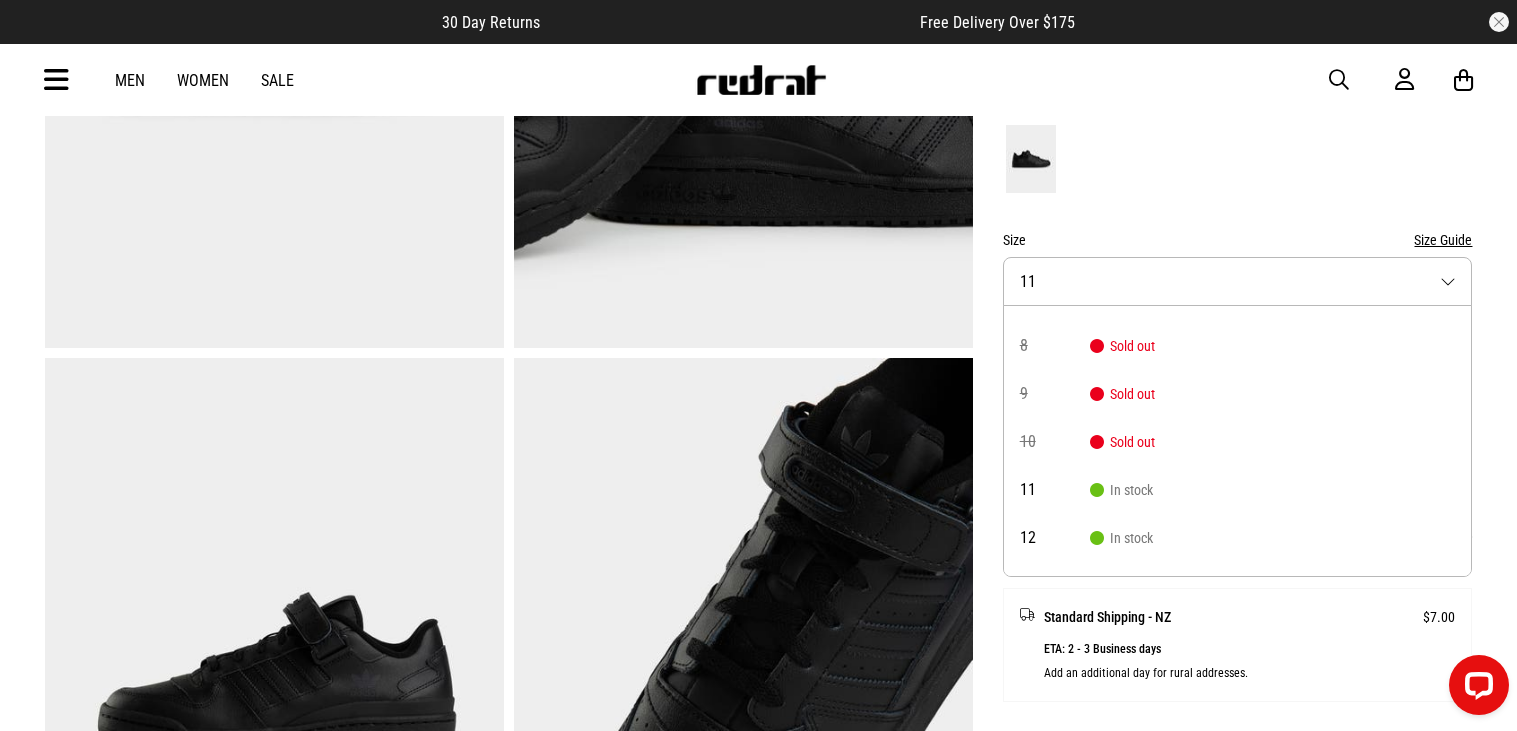 scroll, scrollTop: 0, scrollLeft: 0, axis: both 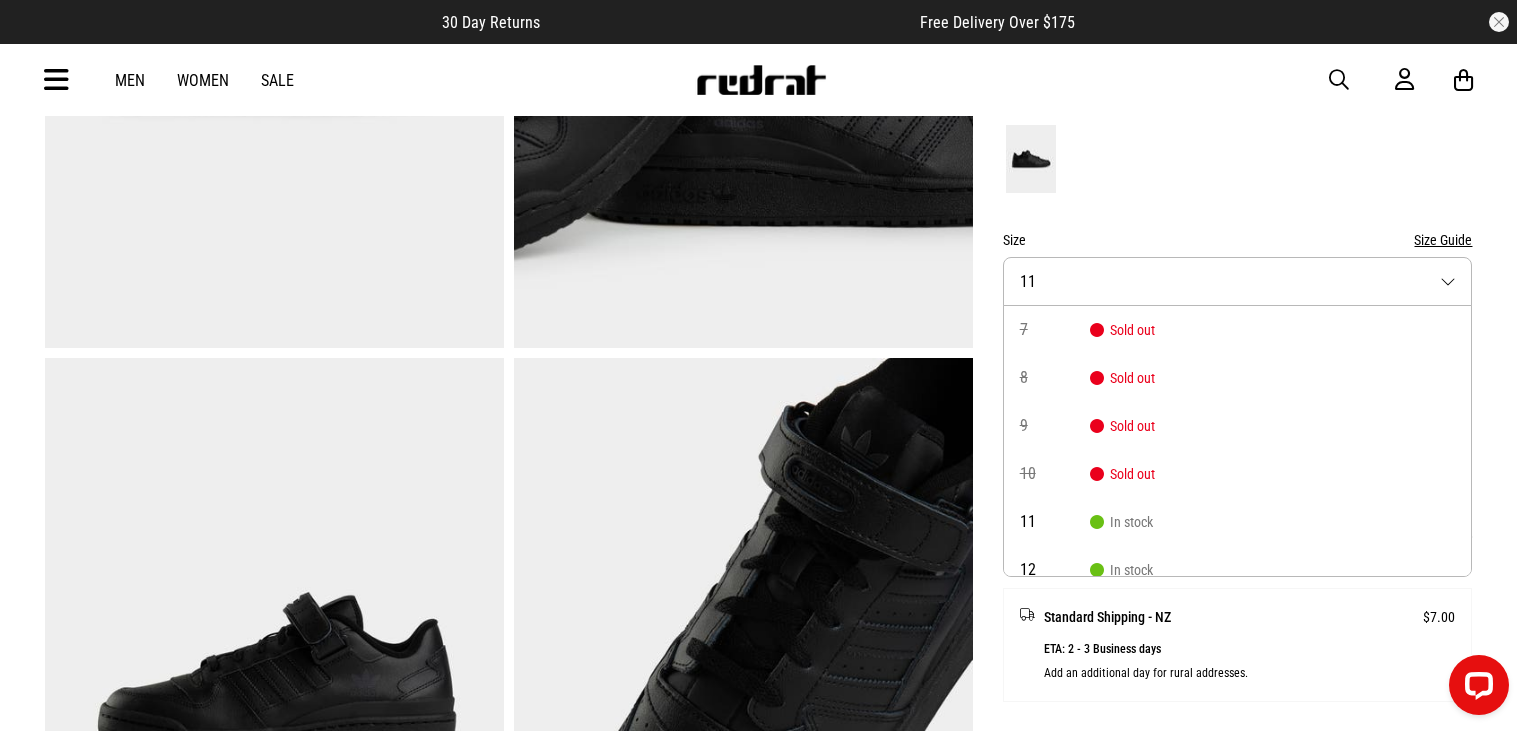 click at bounding box center (1238, 159) 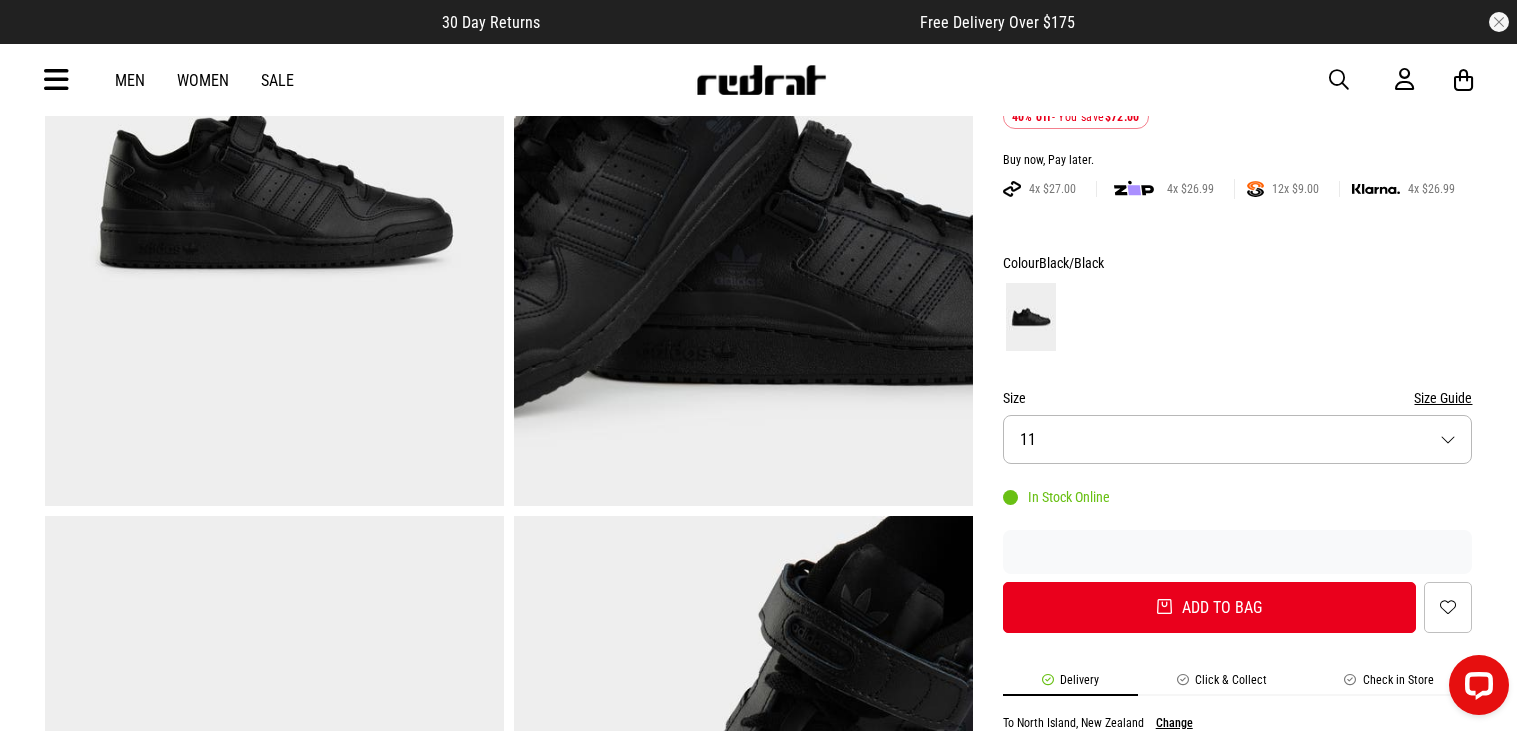scroll, scrollTop: 0, scrollLeft: 0, axis: both 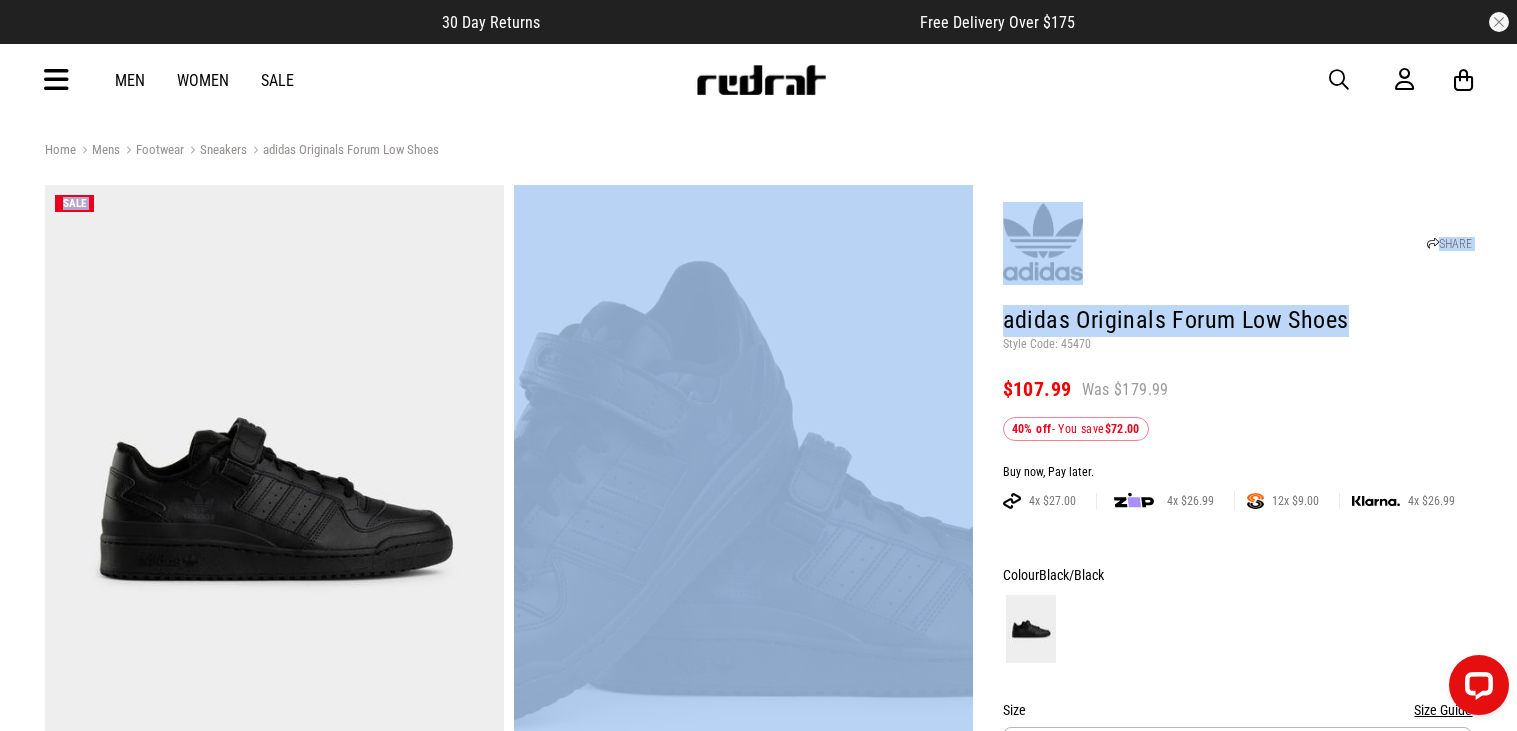 drag, startPoint x: 1350, startPoint y: 317, endPoint x: 970, endPoint y: 327, distance: 380.13156 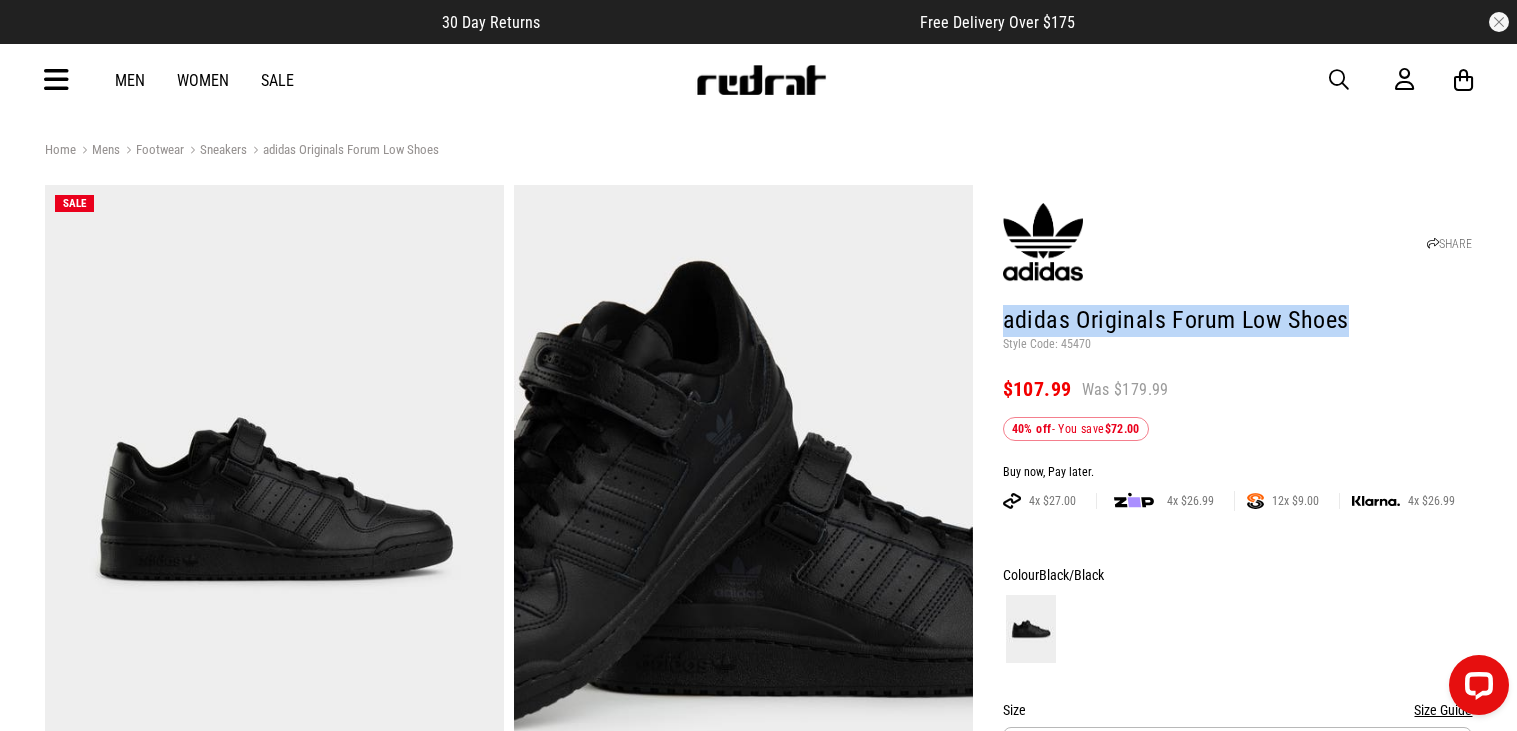 drag, startPoint x: 987, startPoint y: 327, endPoint x: 1364, endPoint y: 301, distance: 377.89548 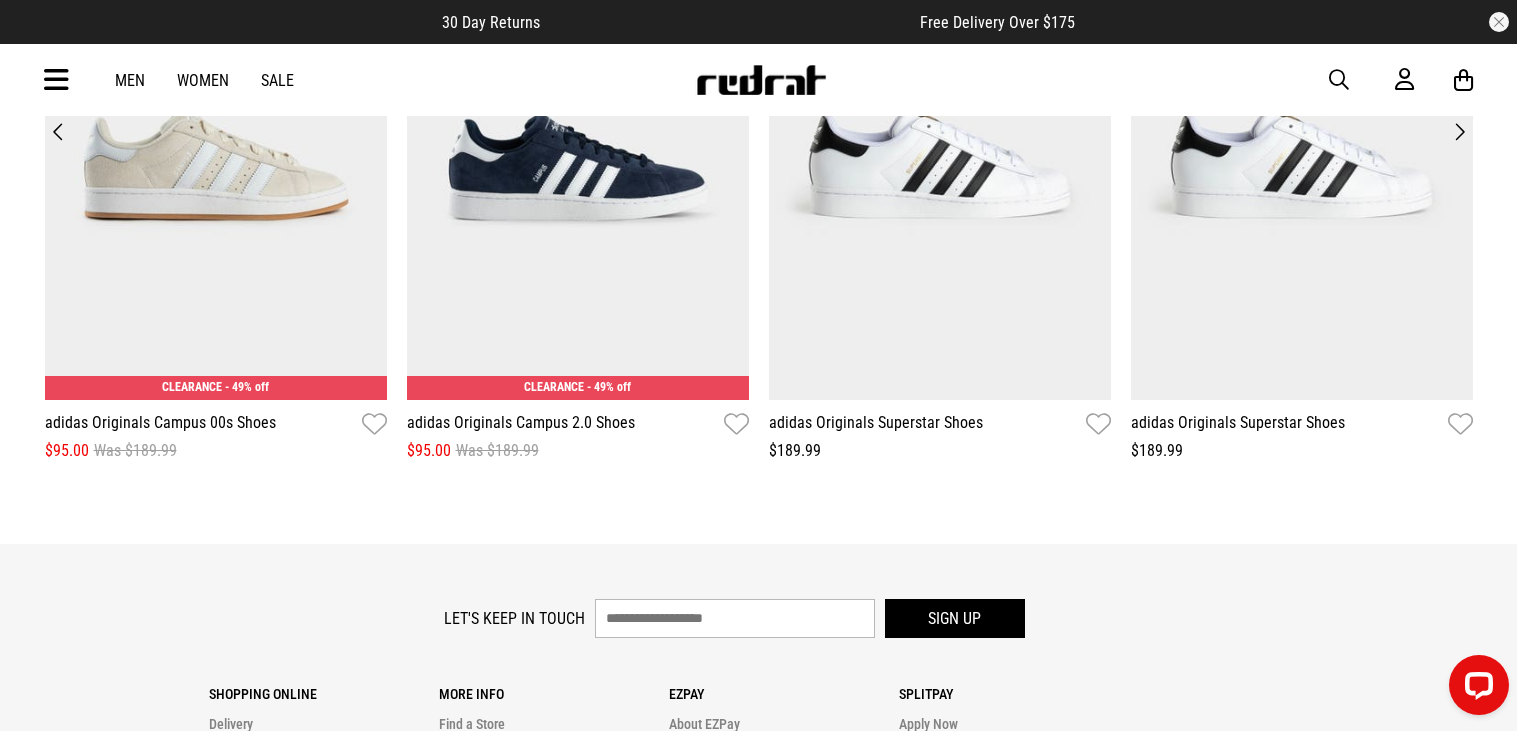scroll, scrollTop: 0, scrollLeft: 0, axis: both 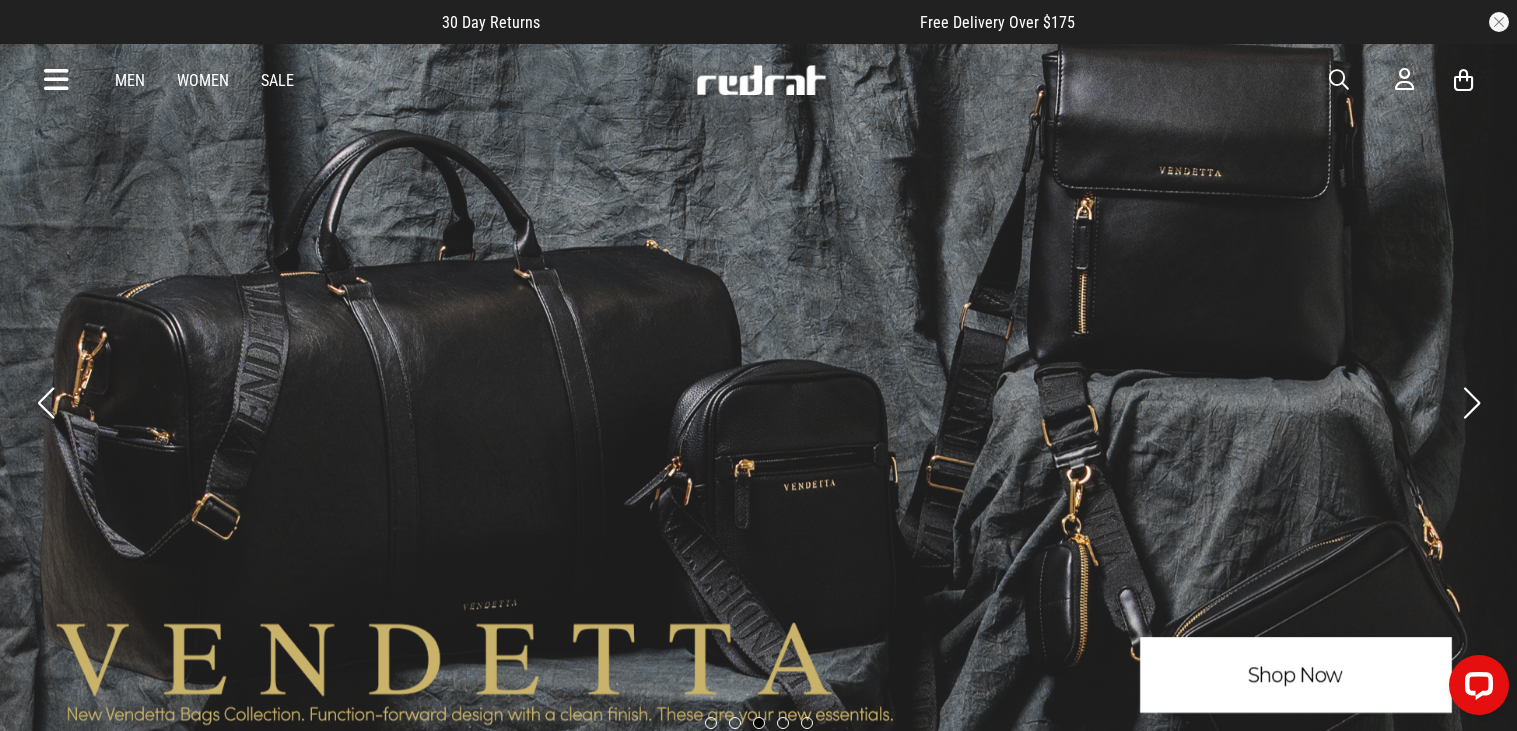 click at bounding box center (56, 80) 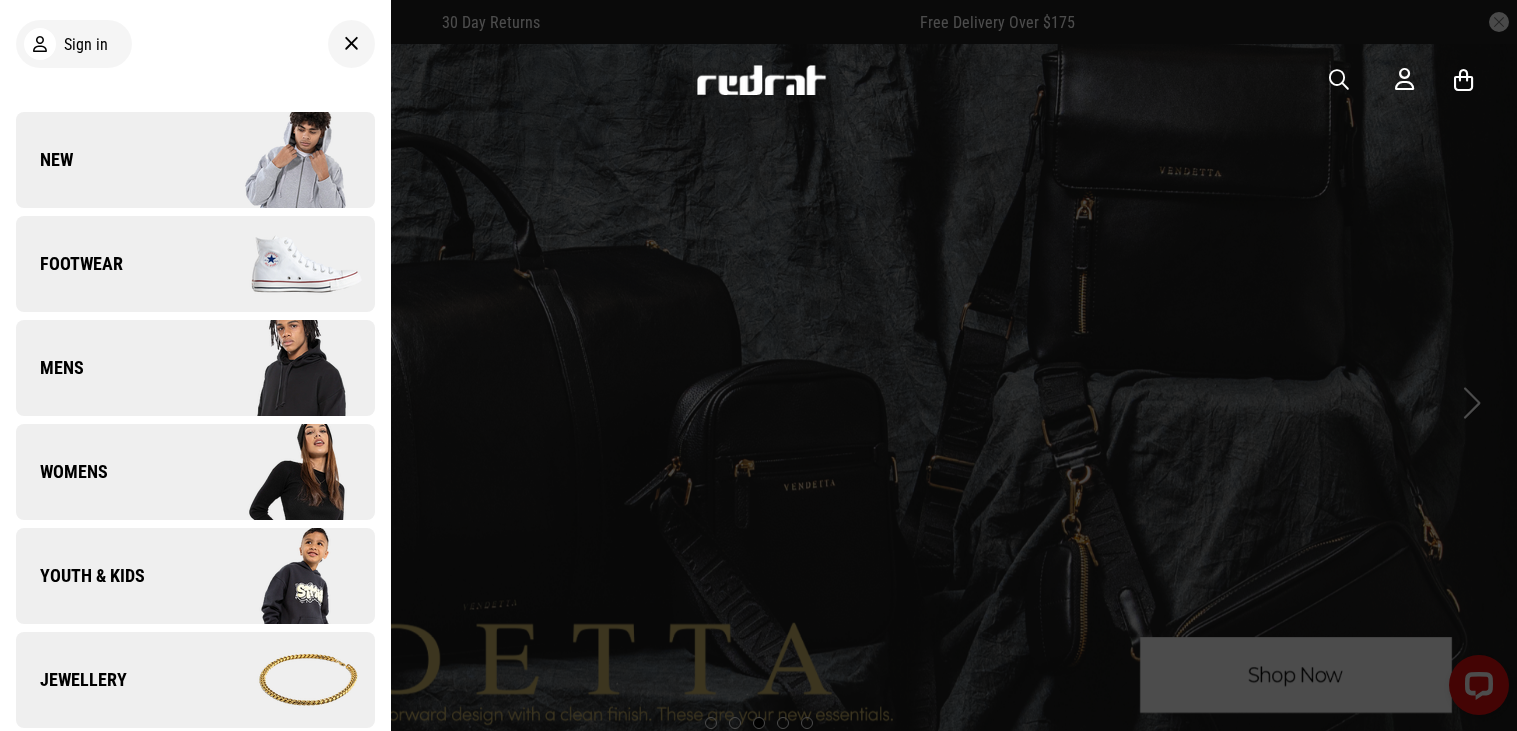 click on "Footwear" at bounding box center (195, 264) 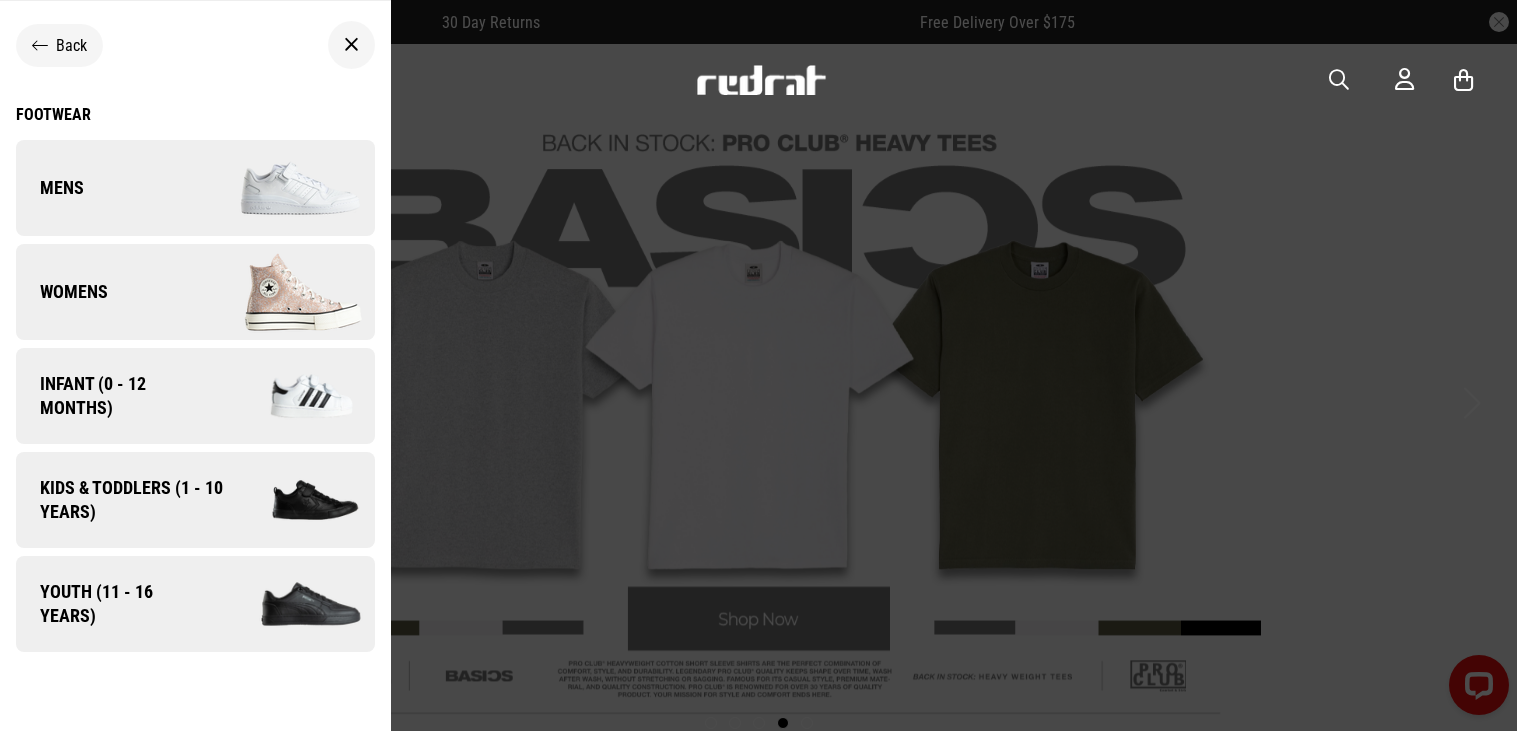 click on "Womens" at bounding box center [62, 292] 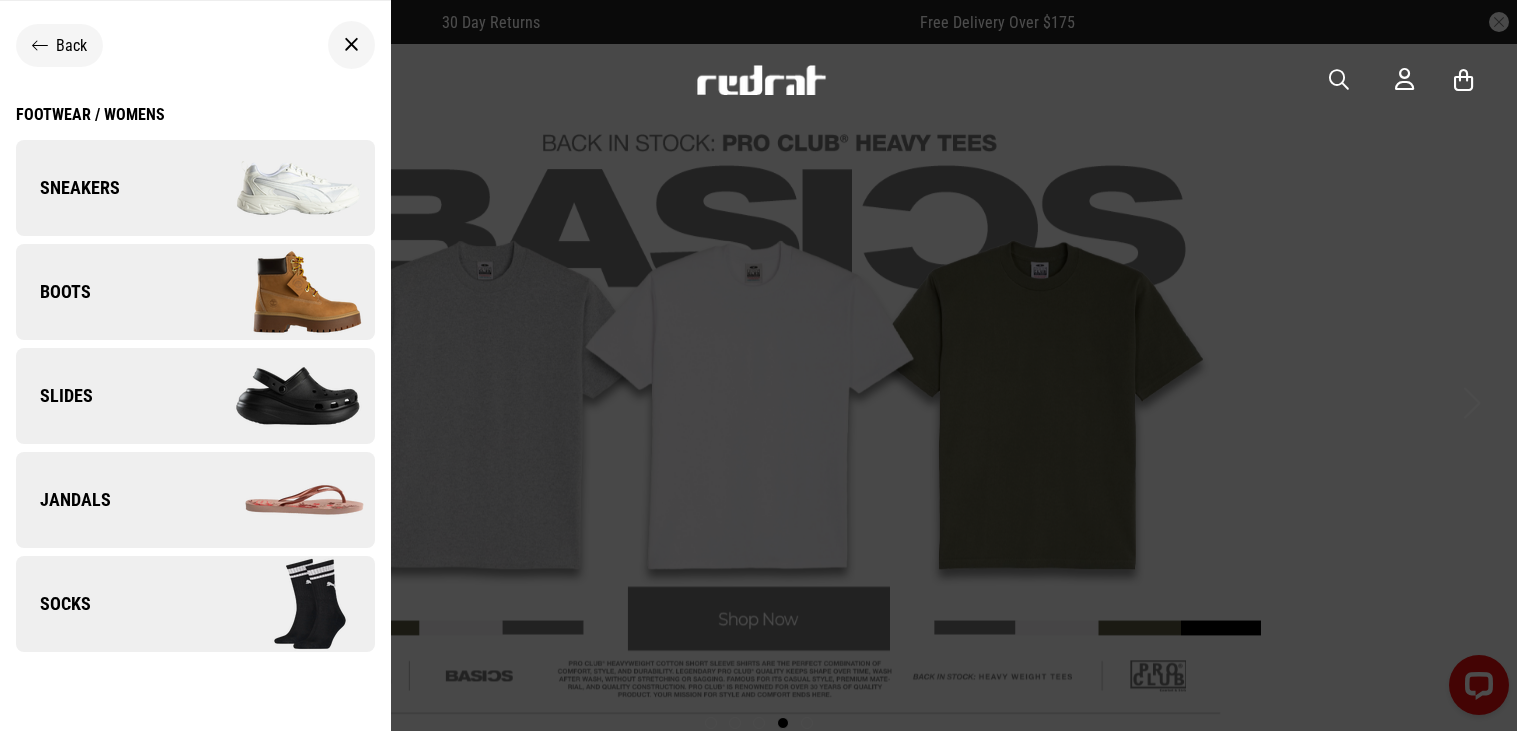 click on "Sneakers" at bounding box center (195, 188) 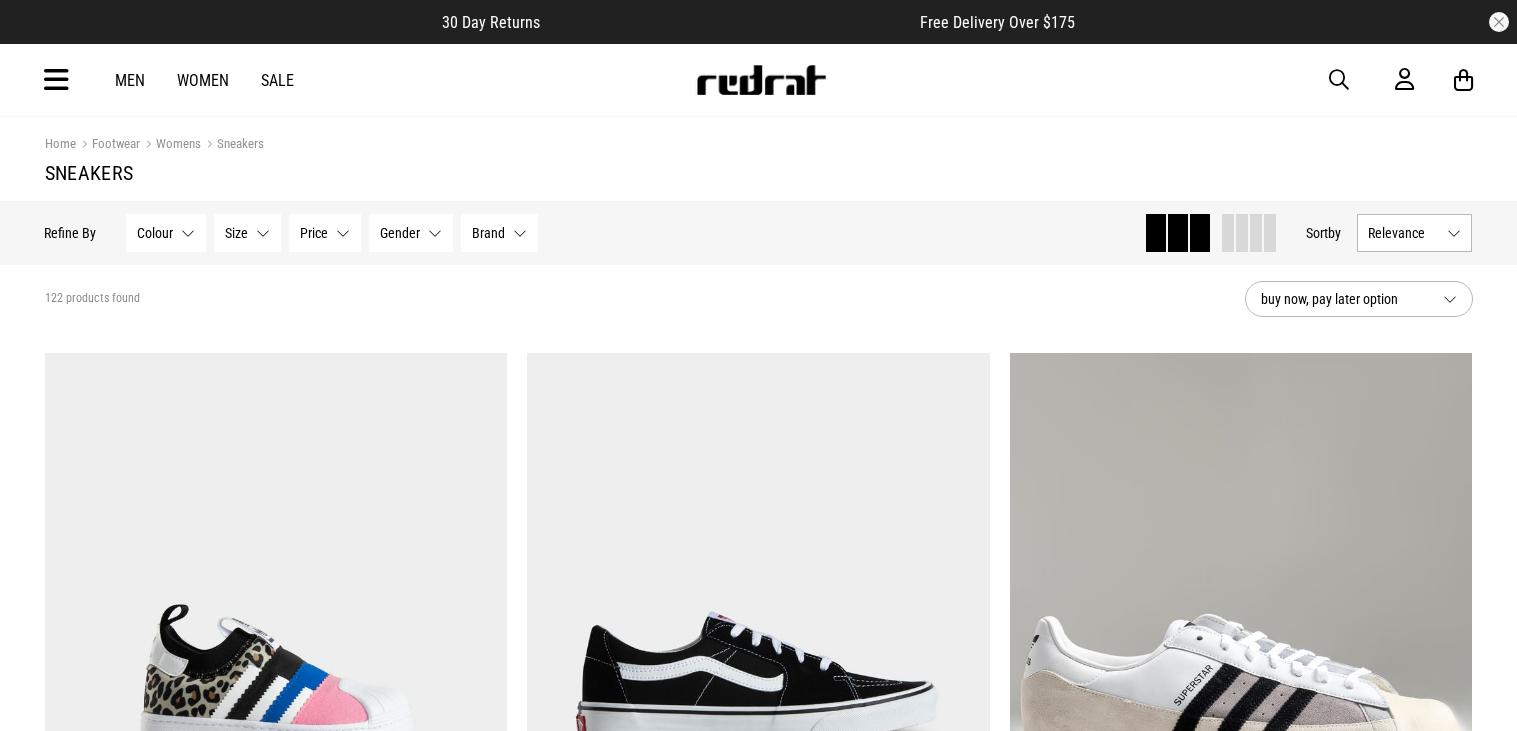 scroll, scrollTop: 0, scrollLeft: 0, axis: both 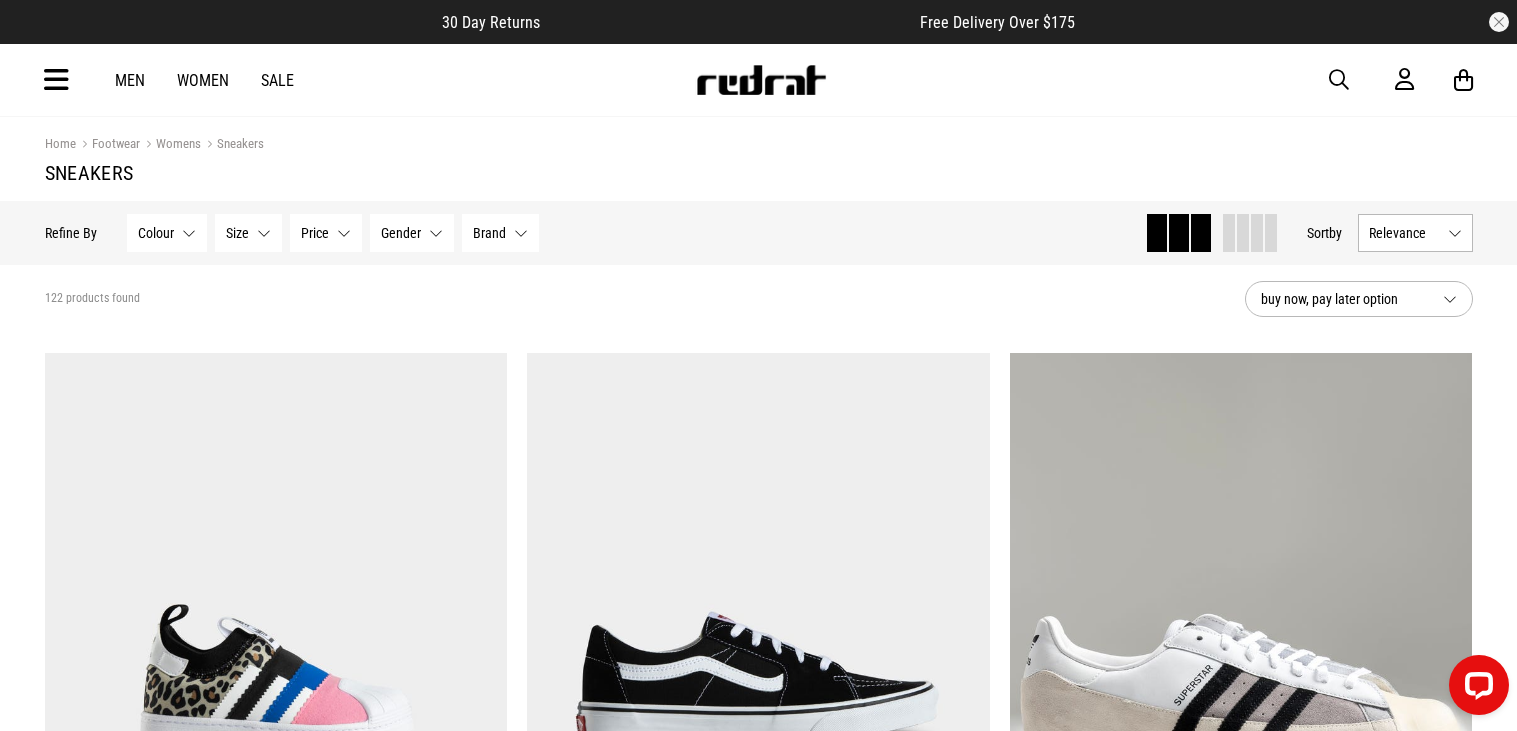 click on "Colour" at bounding box center [156, 233] 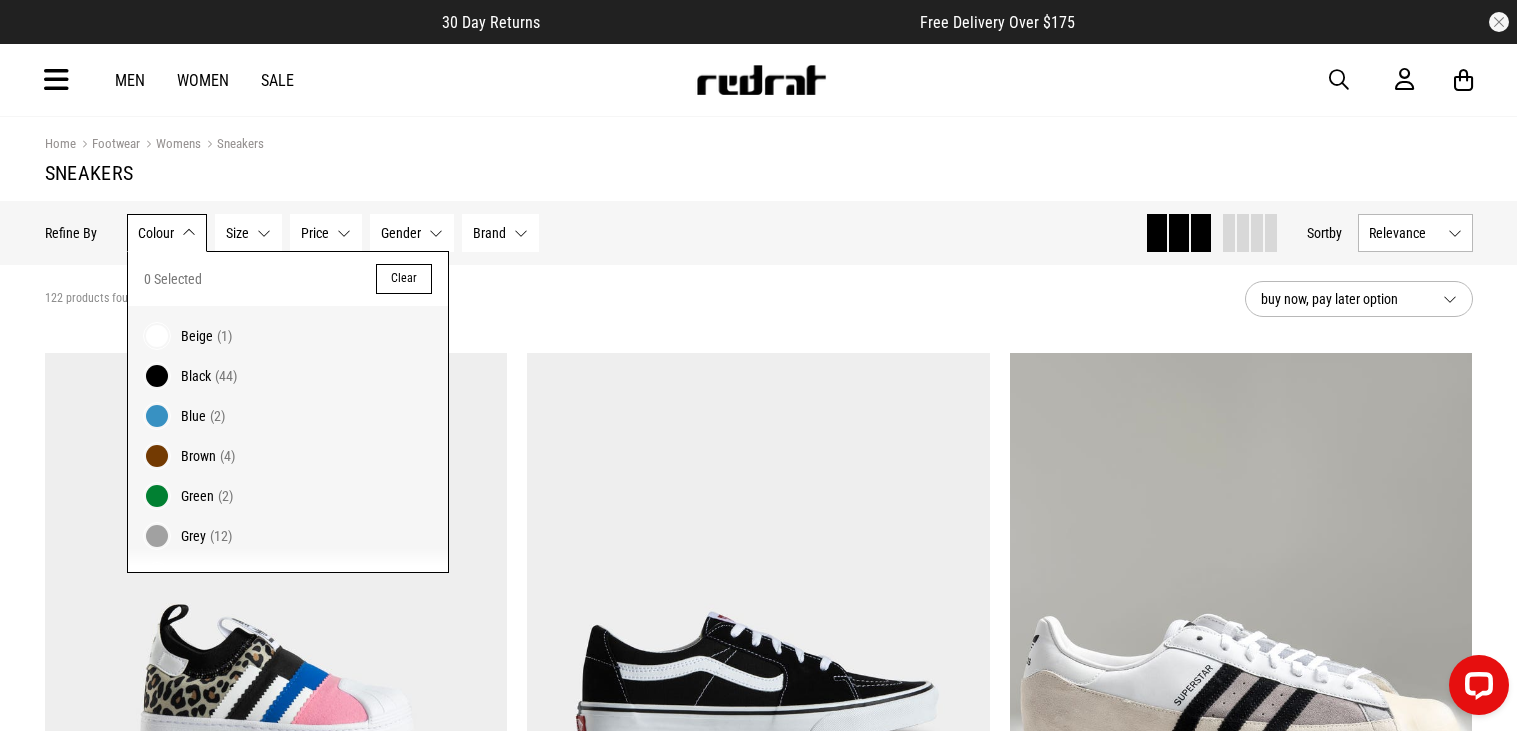 click on "Black" at bounding box center [196, 376] 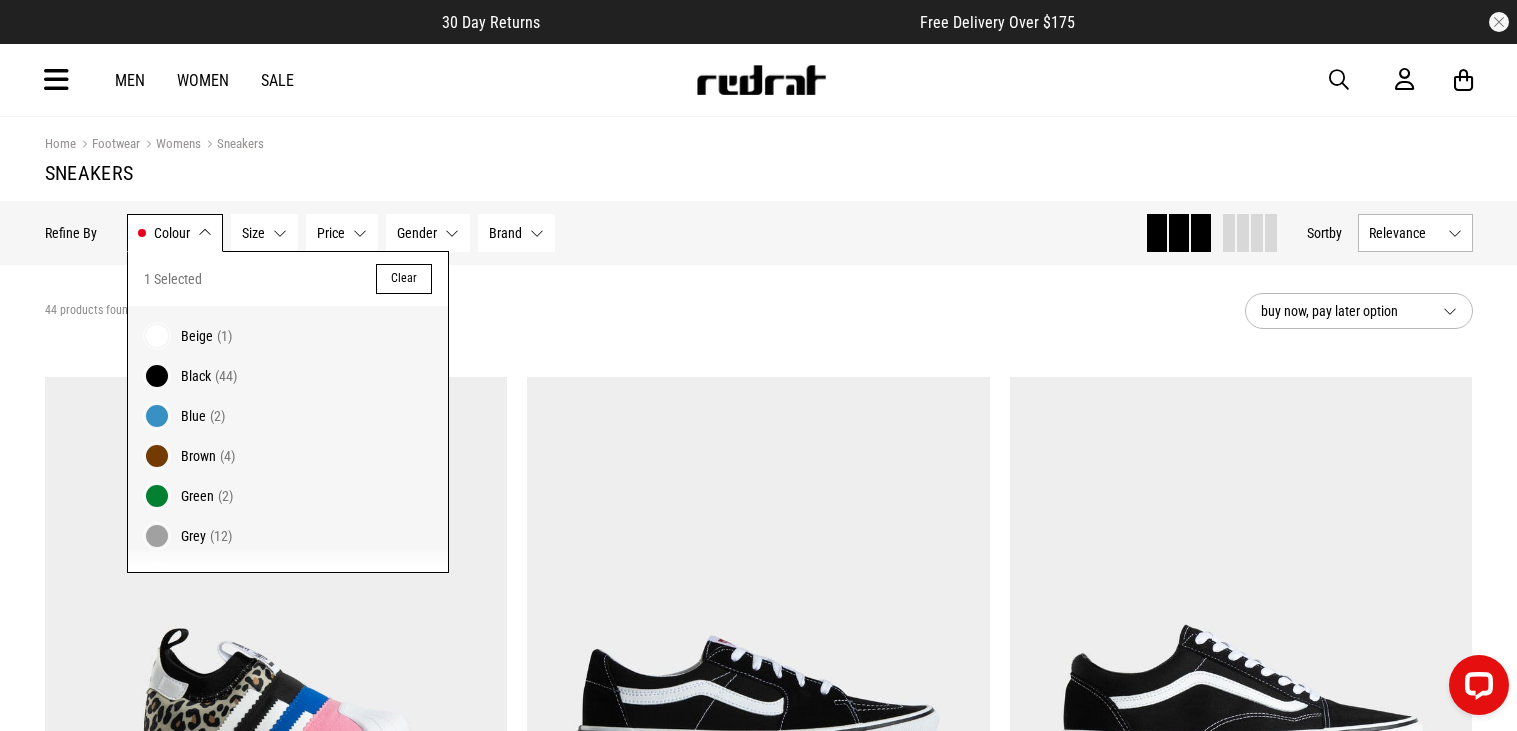 click on "44 products found   Active Filters Black Clear" at bounding box center (637, 311) 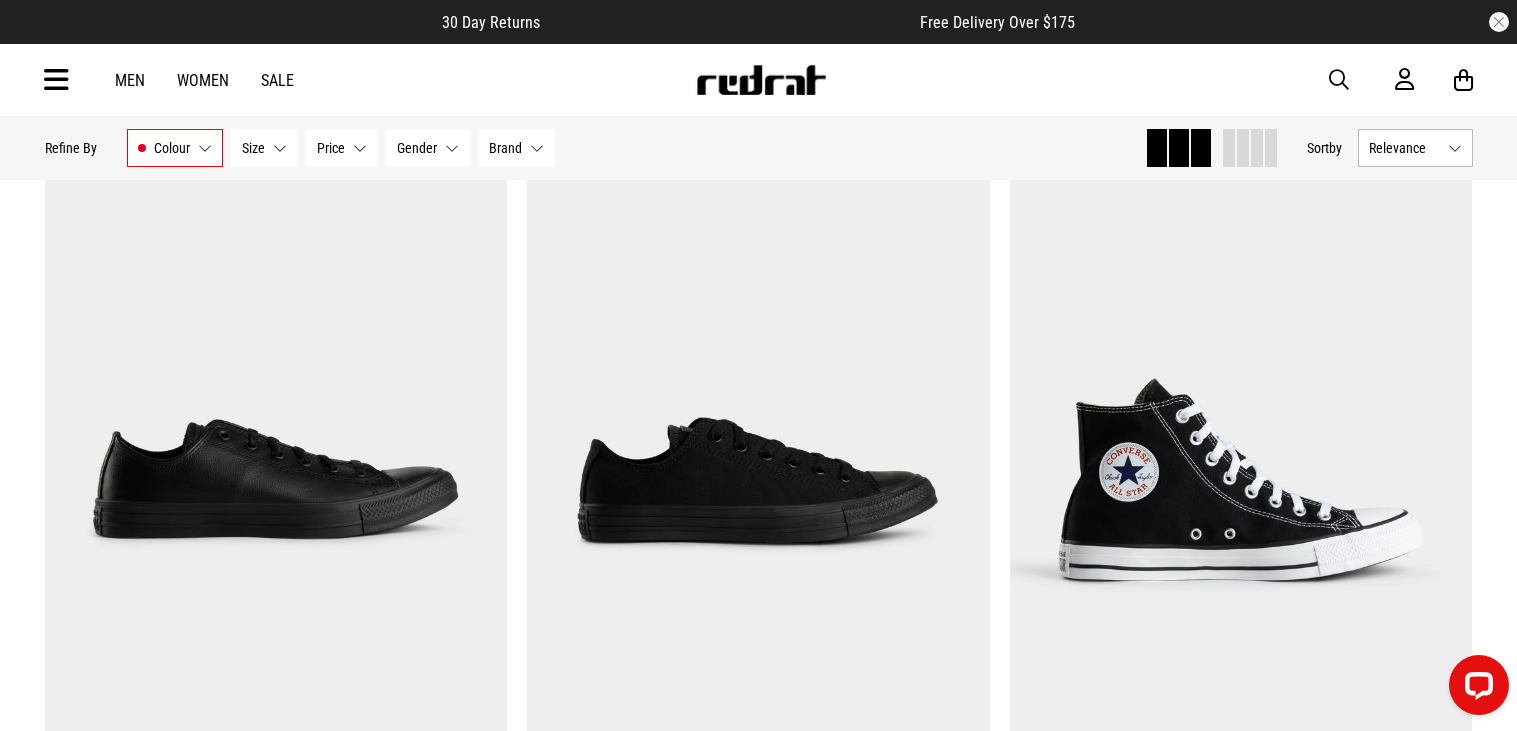 scroll, scrollTop: 1766, scrollLeft: 0, axis: vertical 